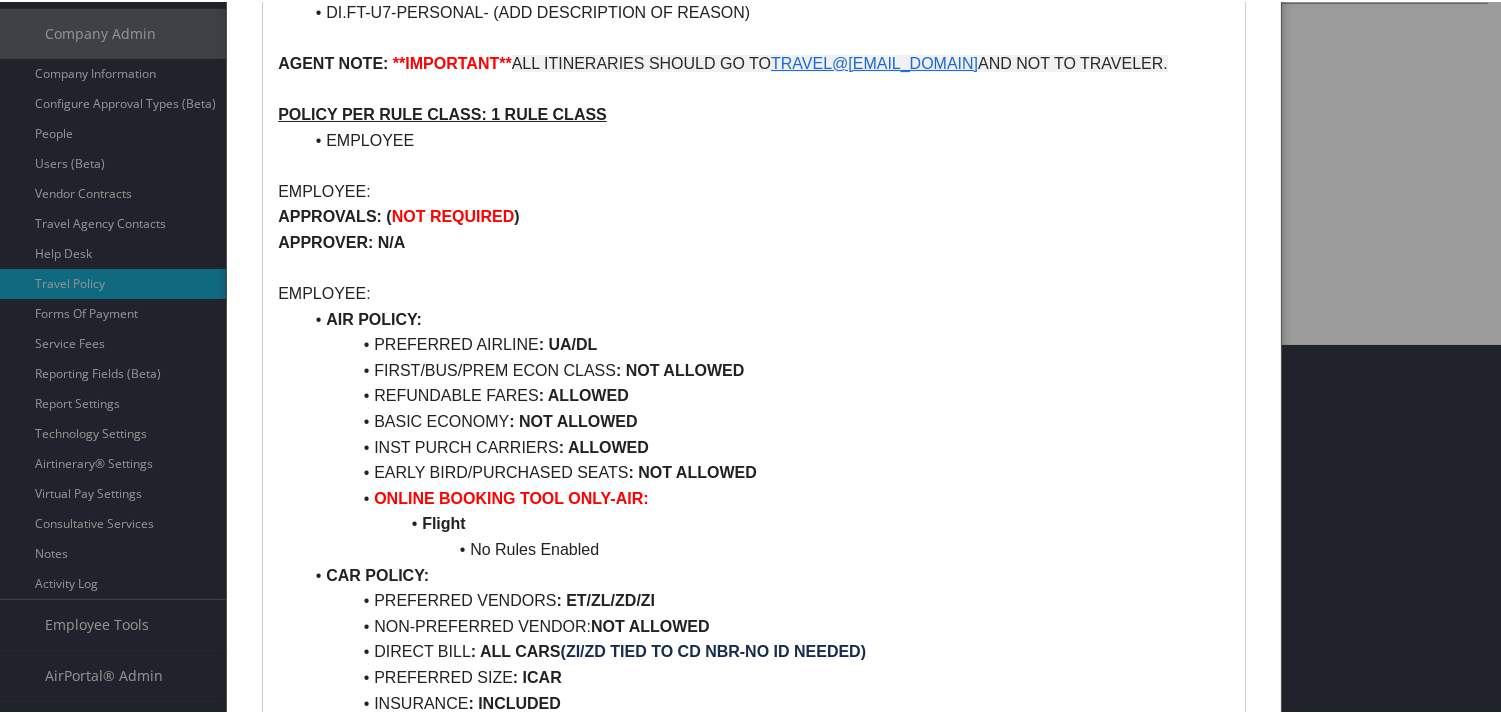 scroll, scrollTop: 370, scrollLeft: 0, axis: vertical 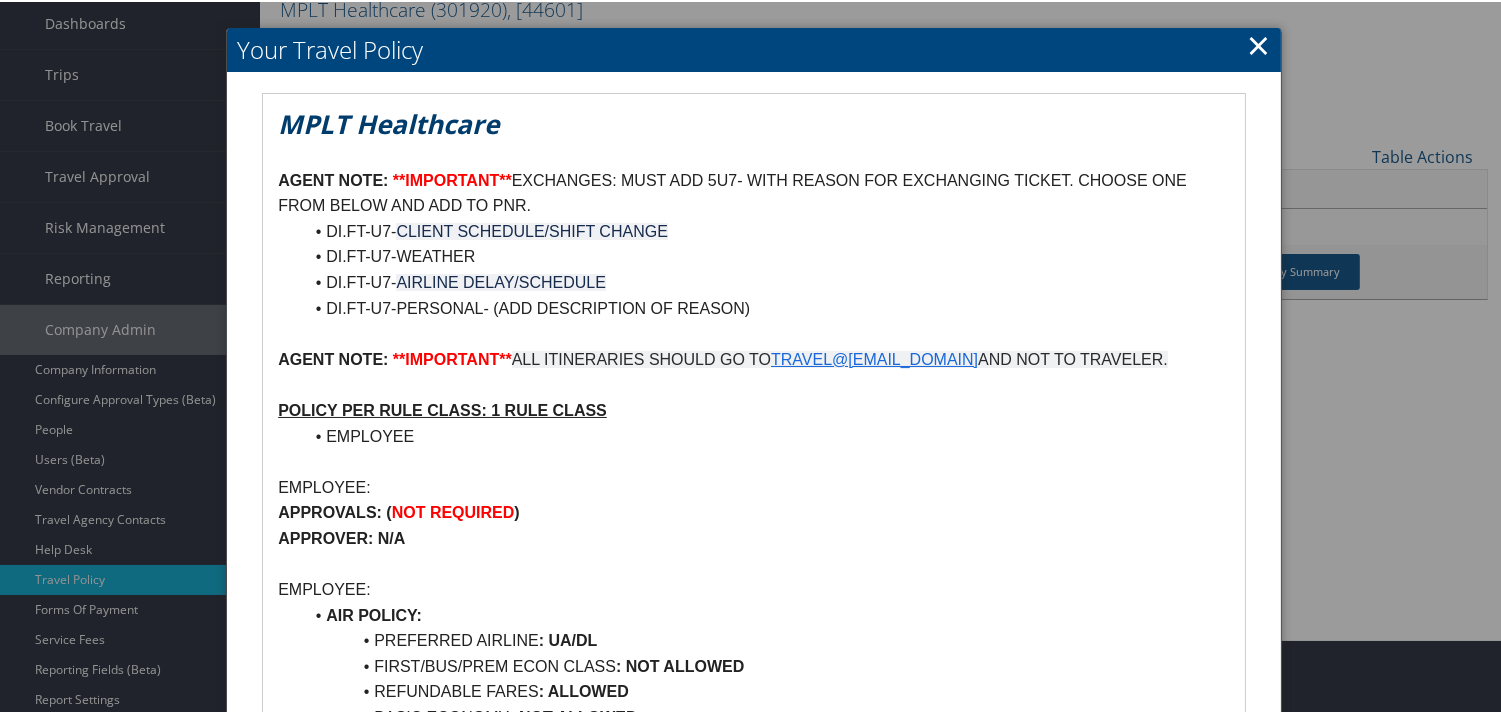 click on "×" at bounding box center [1258, 43] 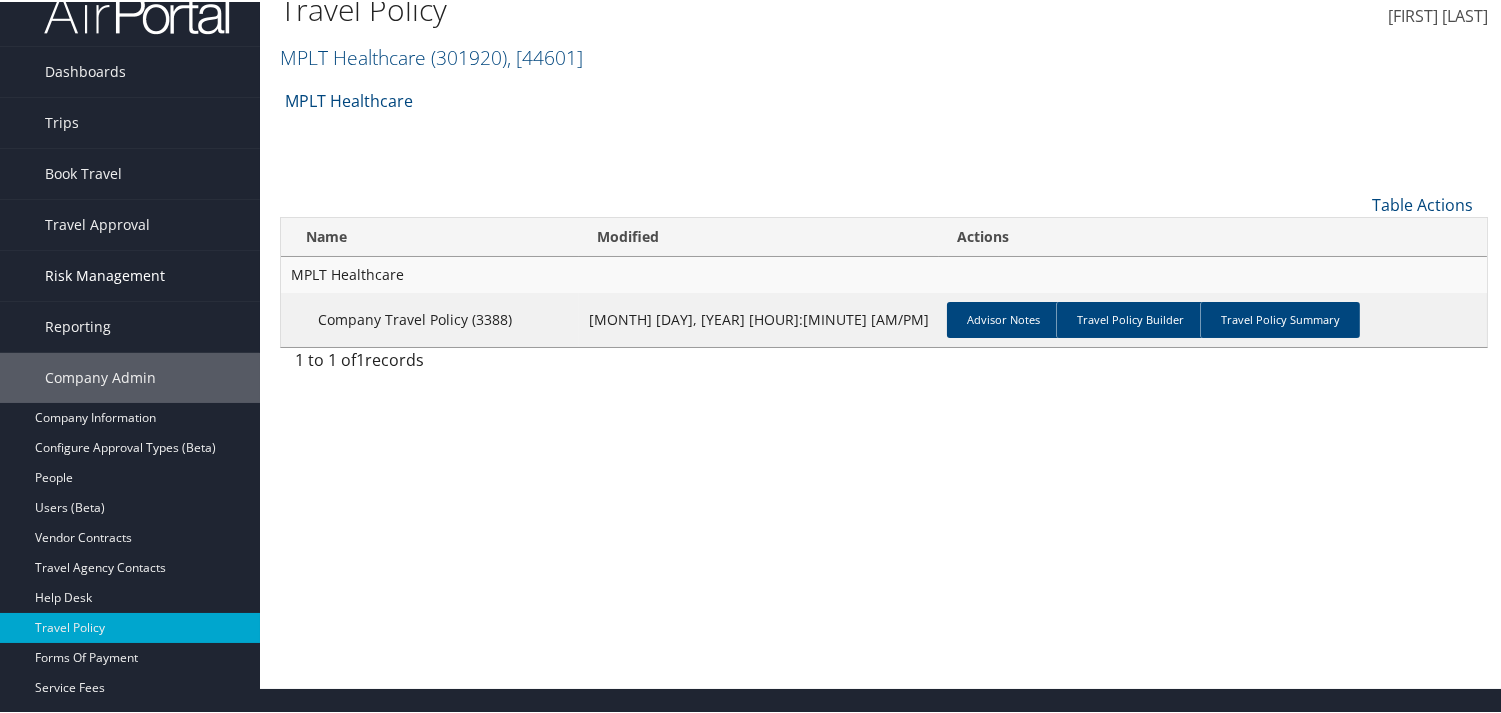 scroll, scrollTop: 0, scrollLeft: 0, axis: both 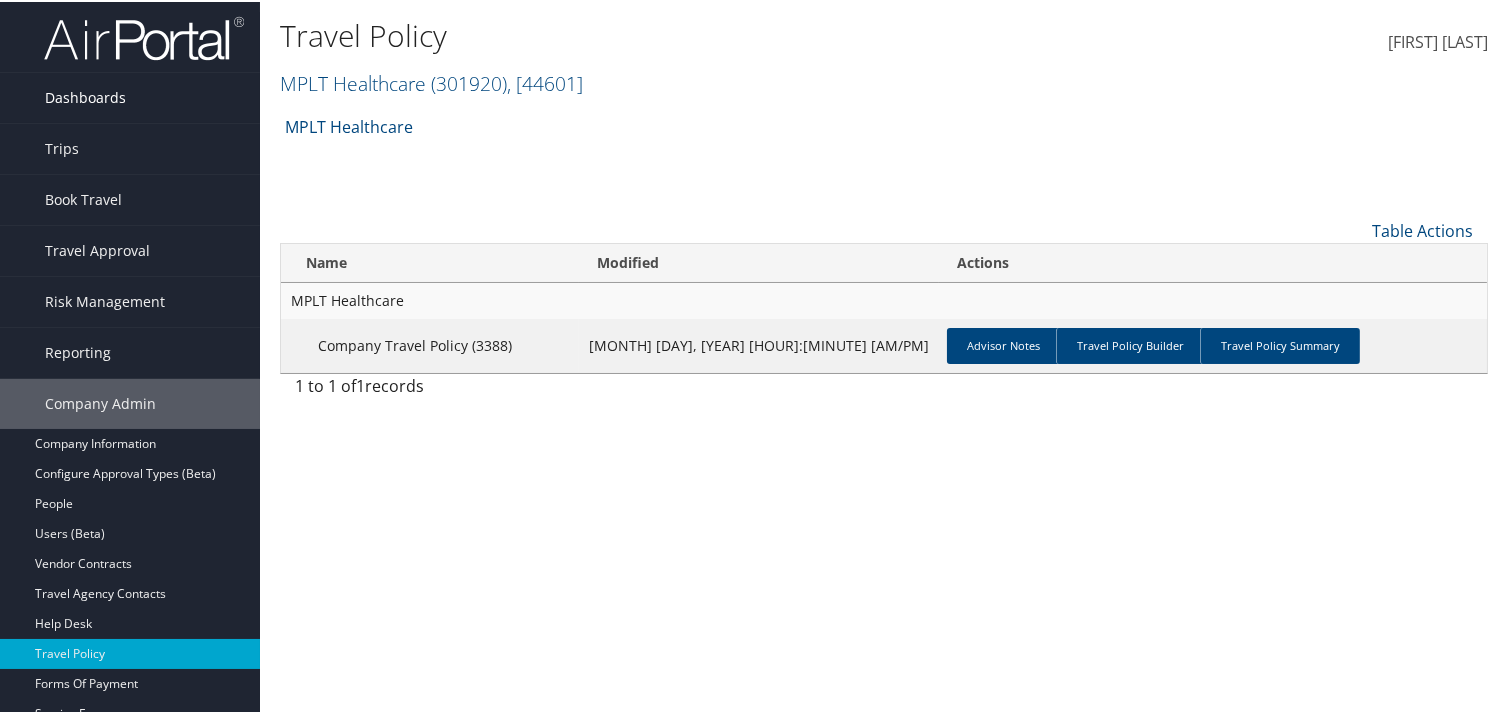click on "Dashboards" at bounding box center (85, 96) 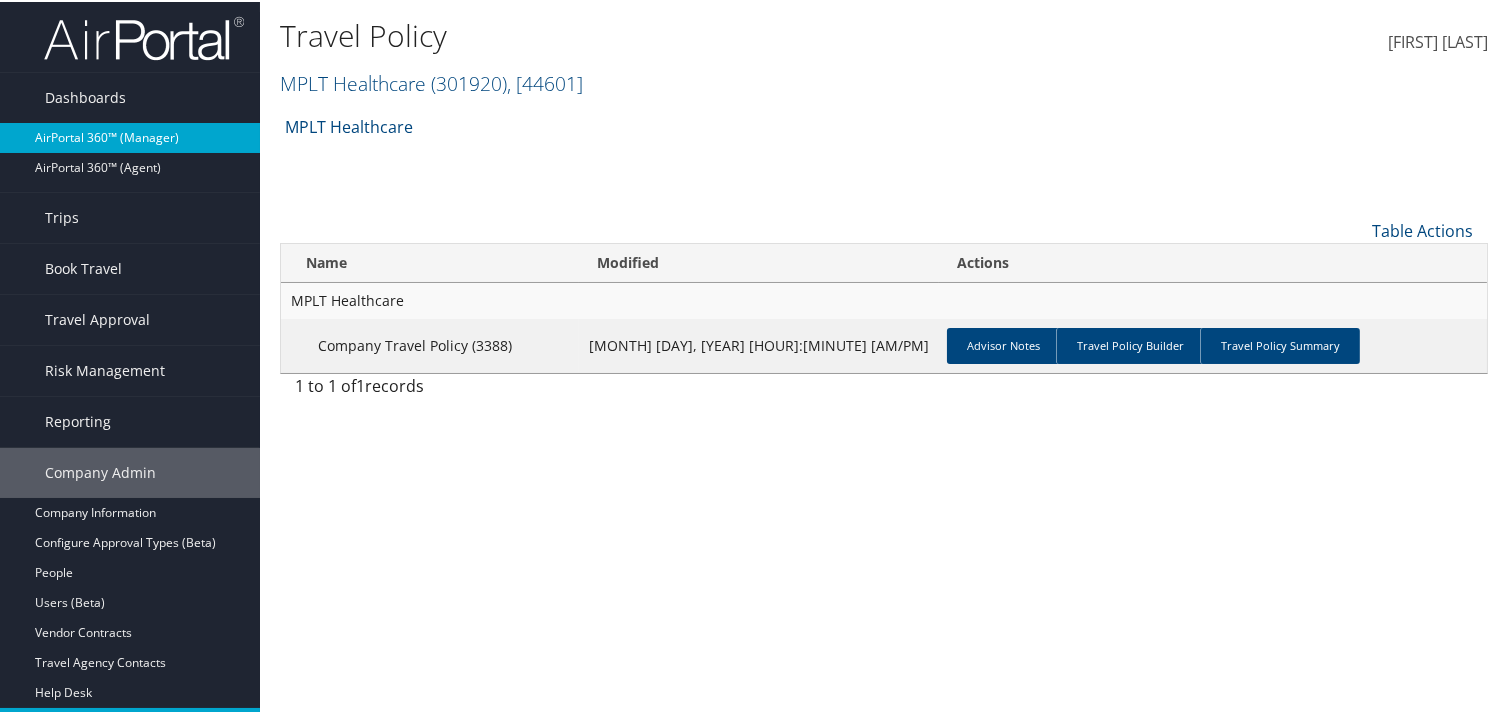 click on "AirPortal 360™ (Manager)" at bounding box center [130, 136] 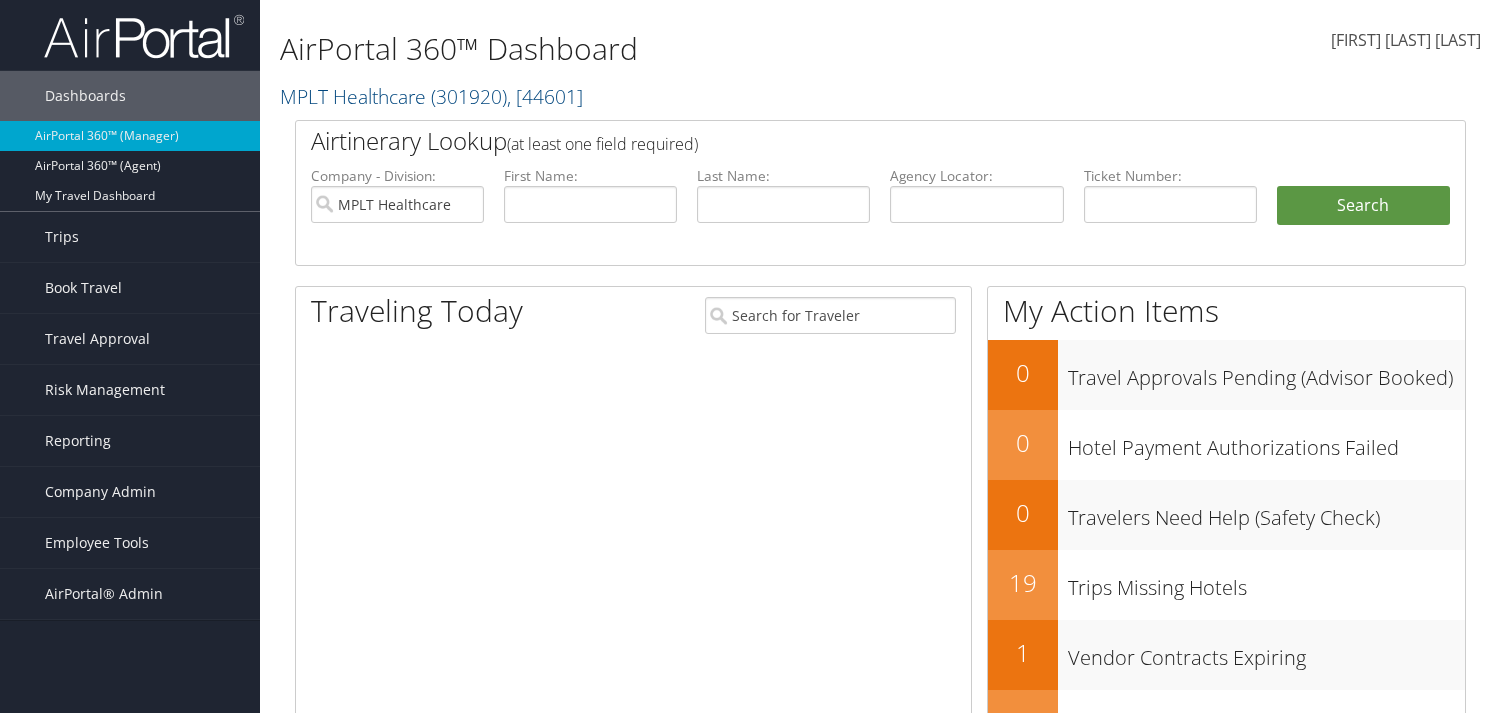 scroll, scrollTop: 0, scrollLeft: 0, axis: both 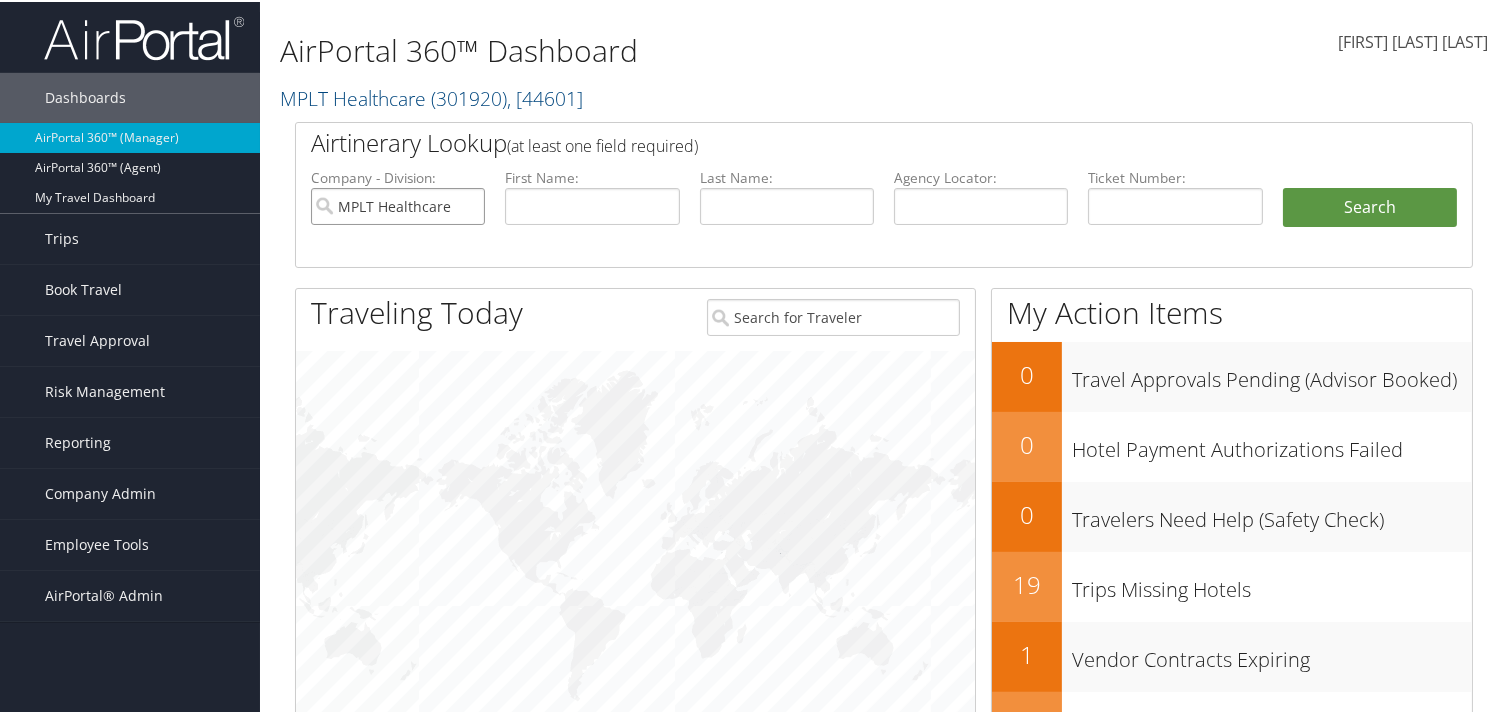 click on "MPLT Healthcare" at bounding box center [398, 204] 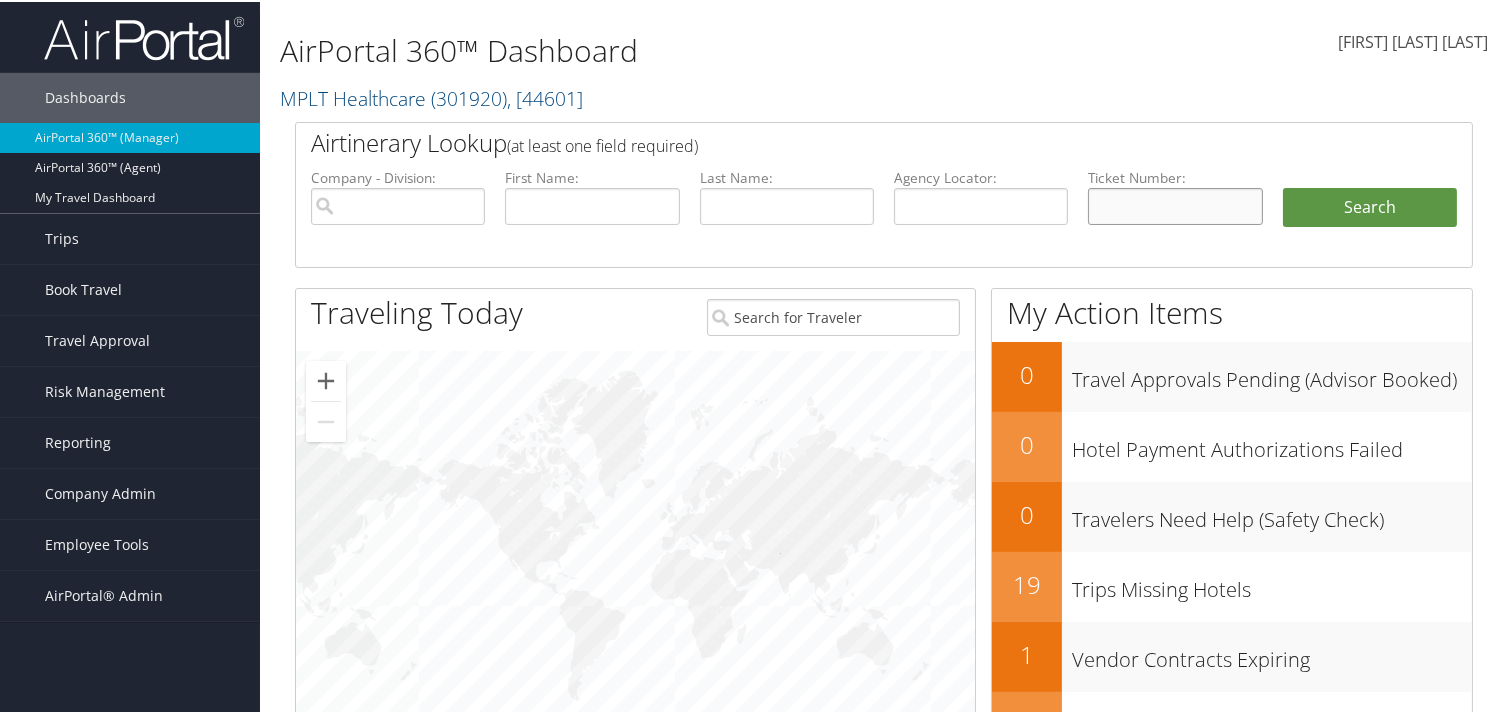 click at bounding box center [1175, 204] 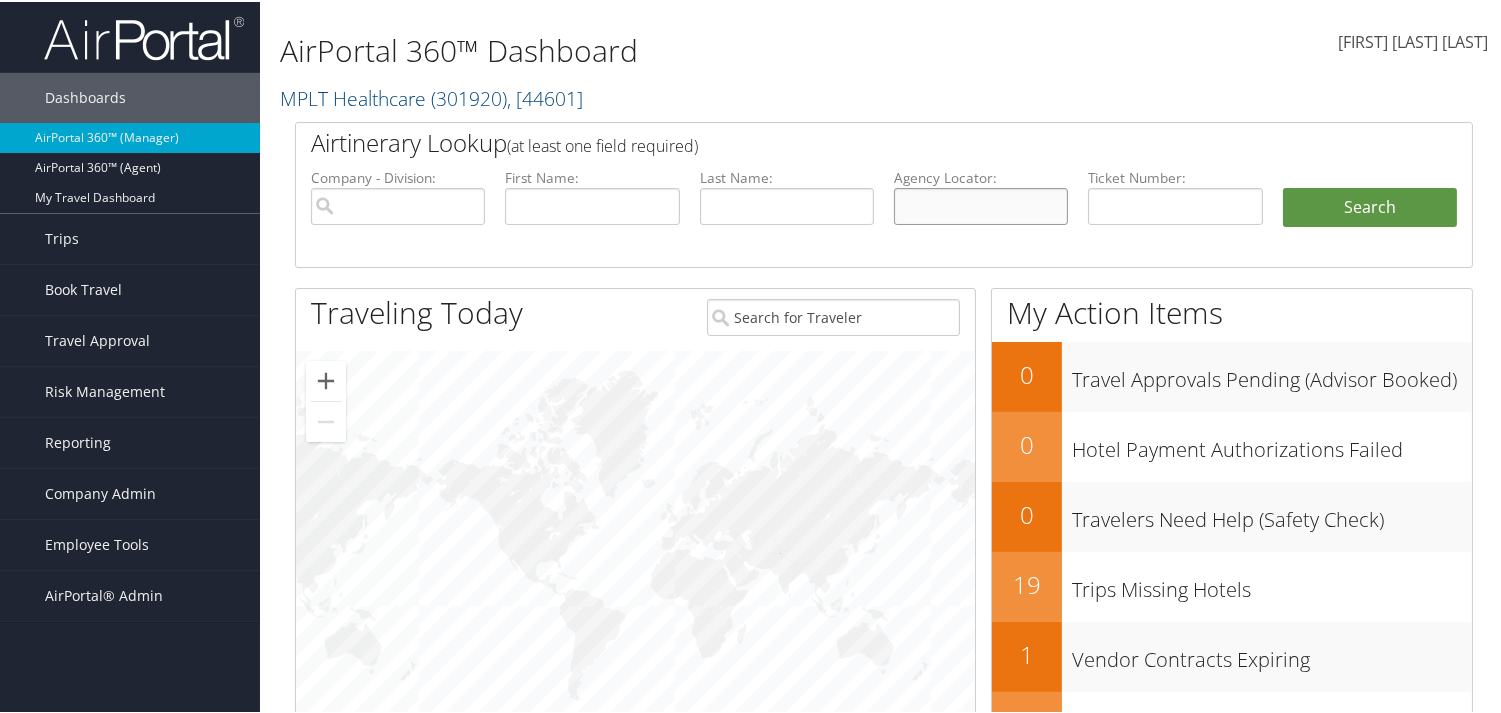 click at bounding box center (981, 204) 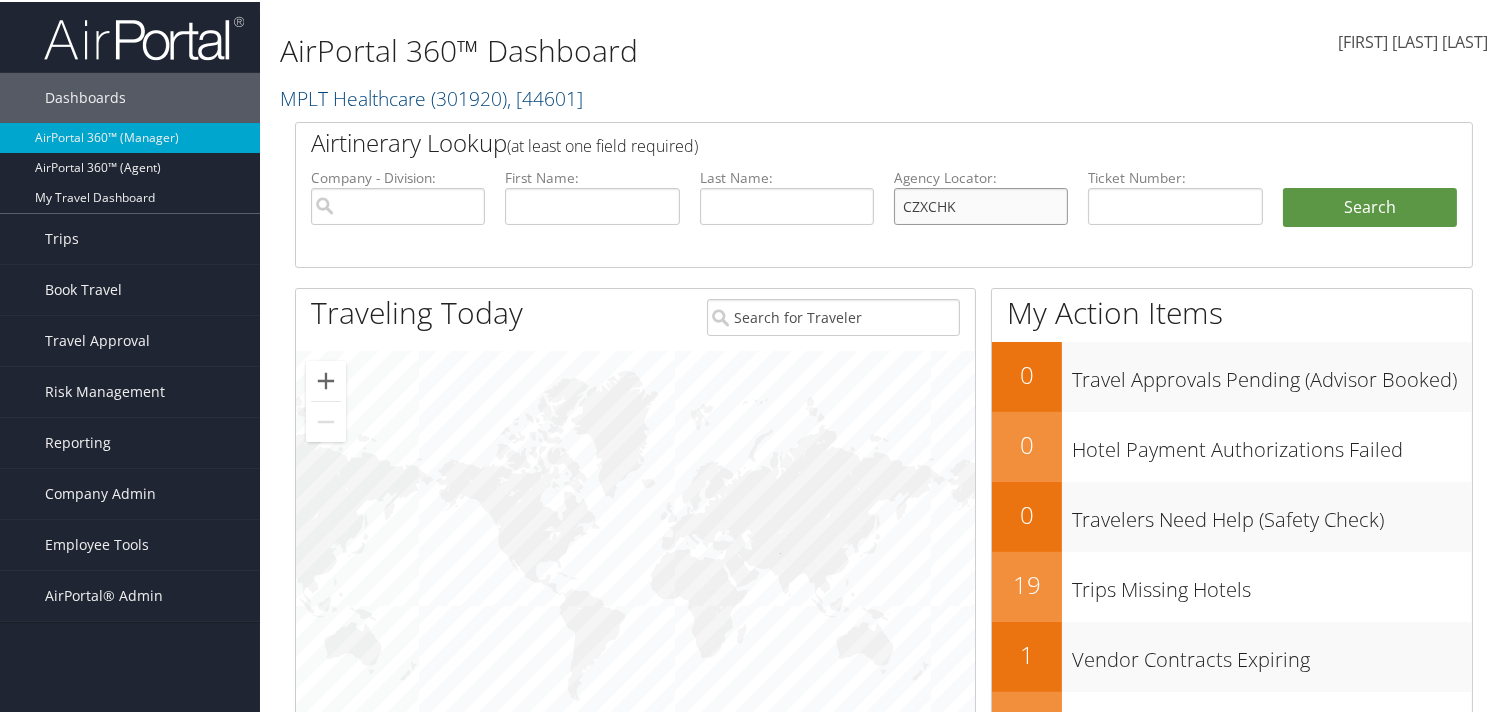 type on "CZXCHK" 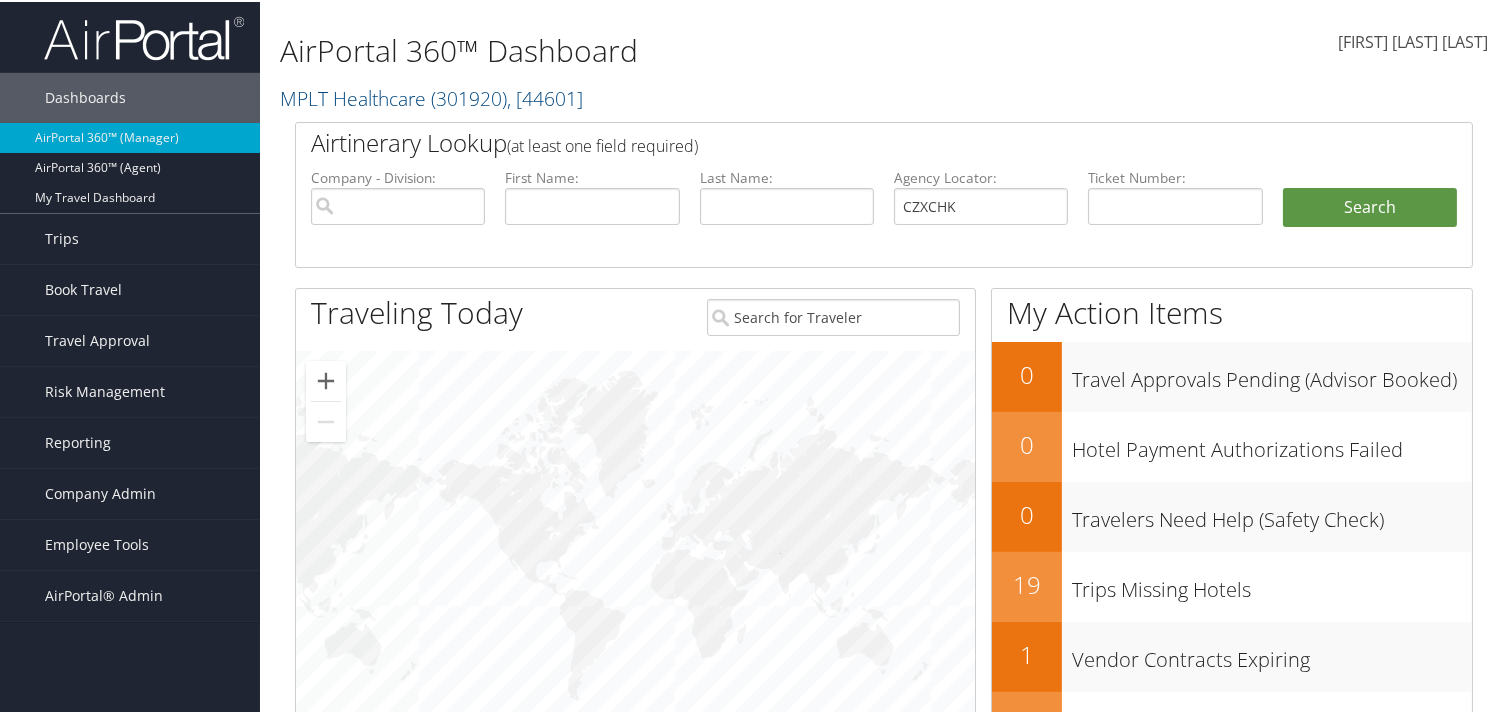 click on "Search" at bounding box center (1370, 226) 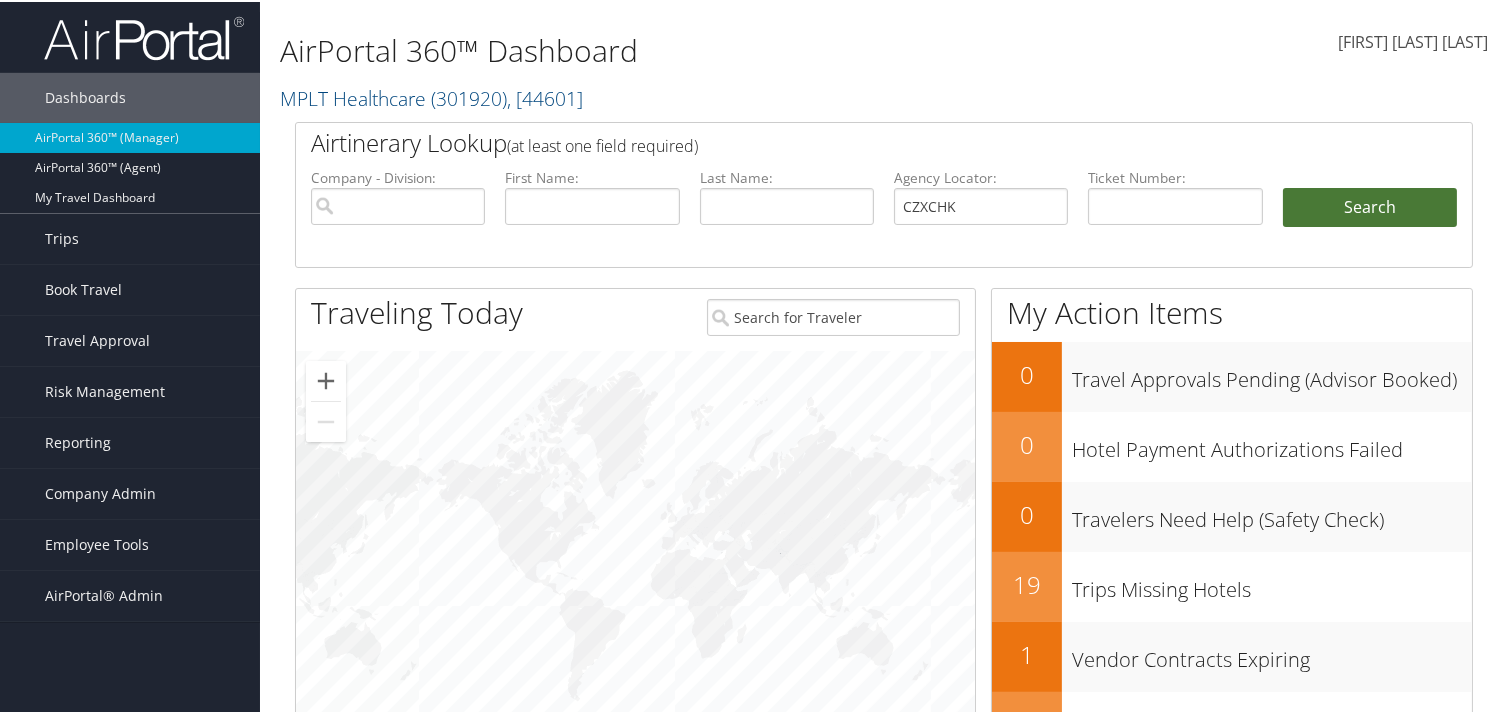 click on "Search" at bounding box center (1370, 206) 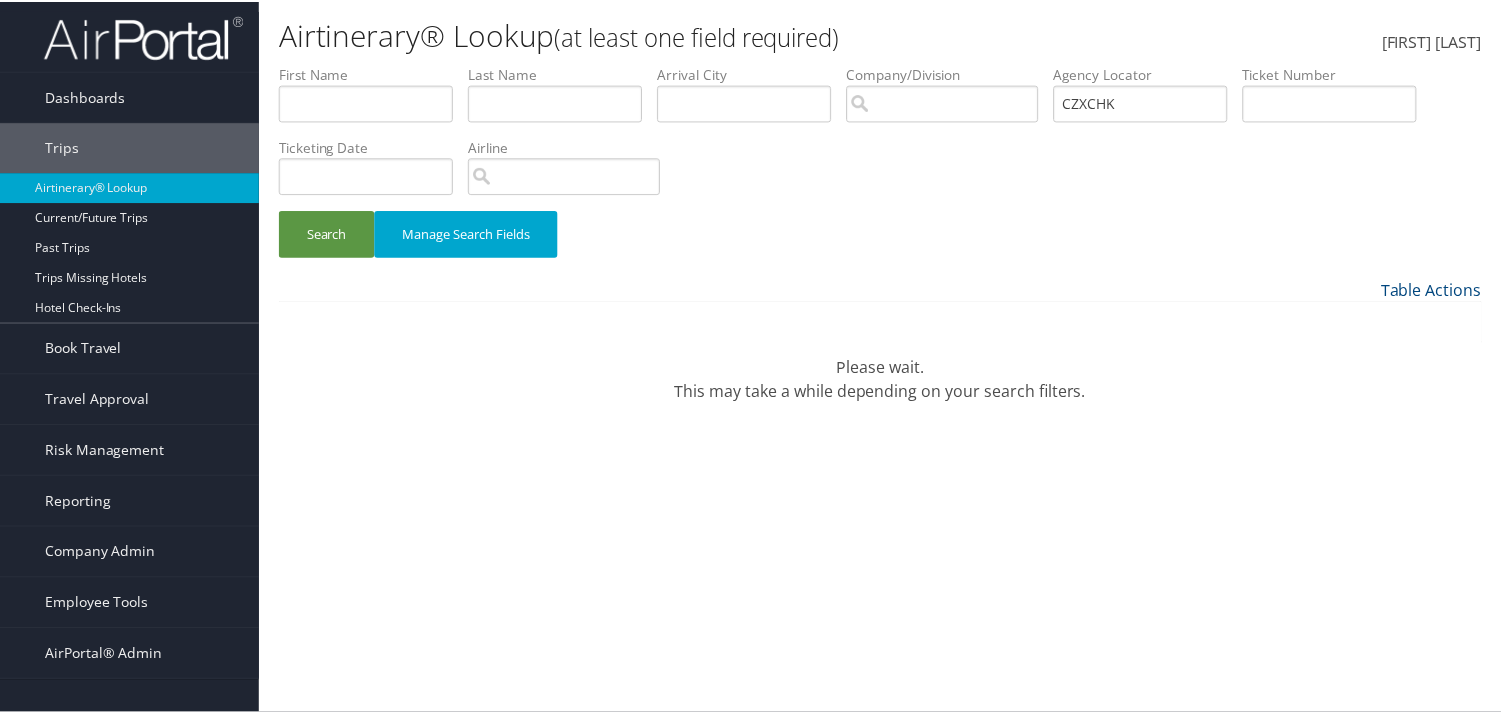 scroll, scrollTop: 0, scrollLeft: 0, axis: both 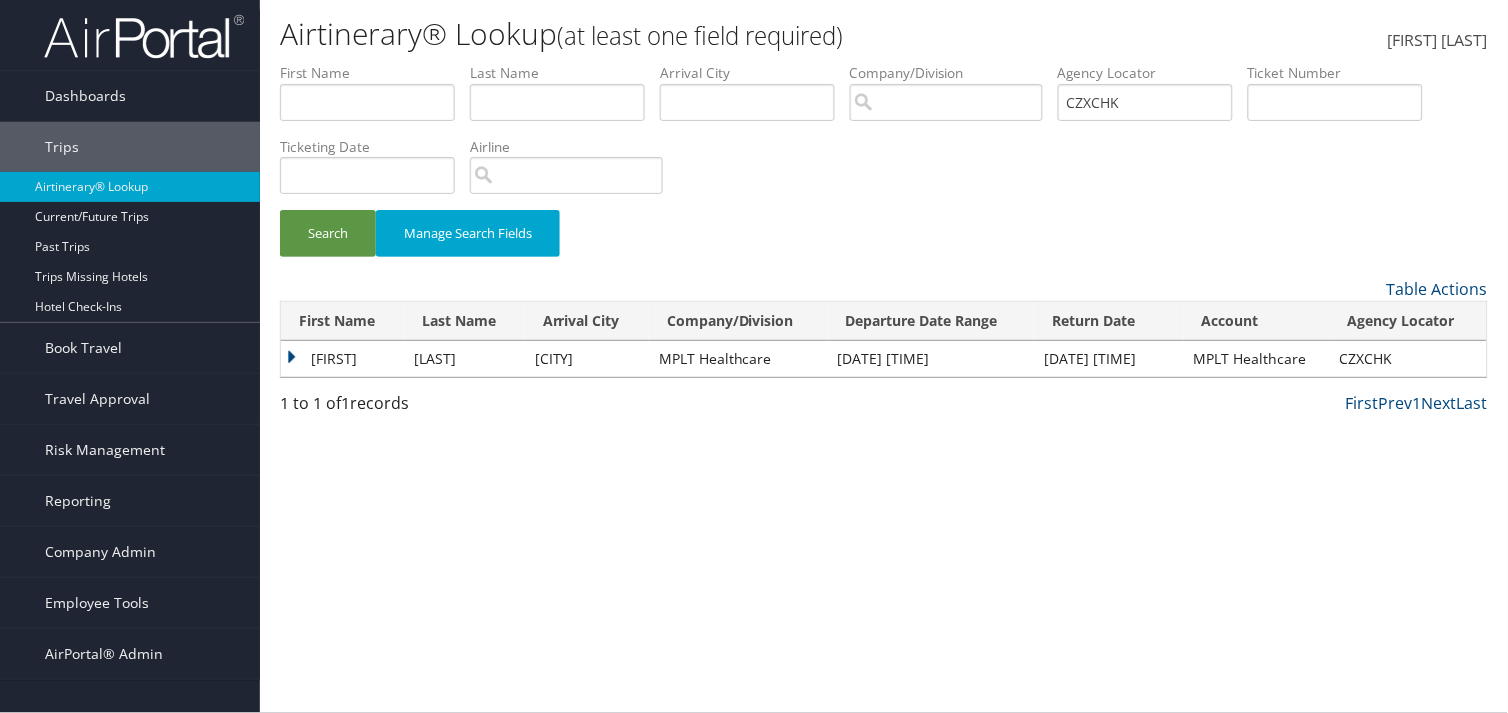 click on "PAUL" at bounding box center [342, 359] 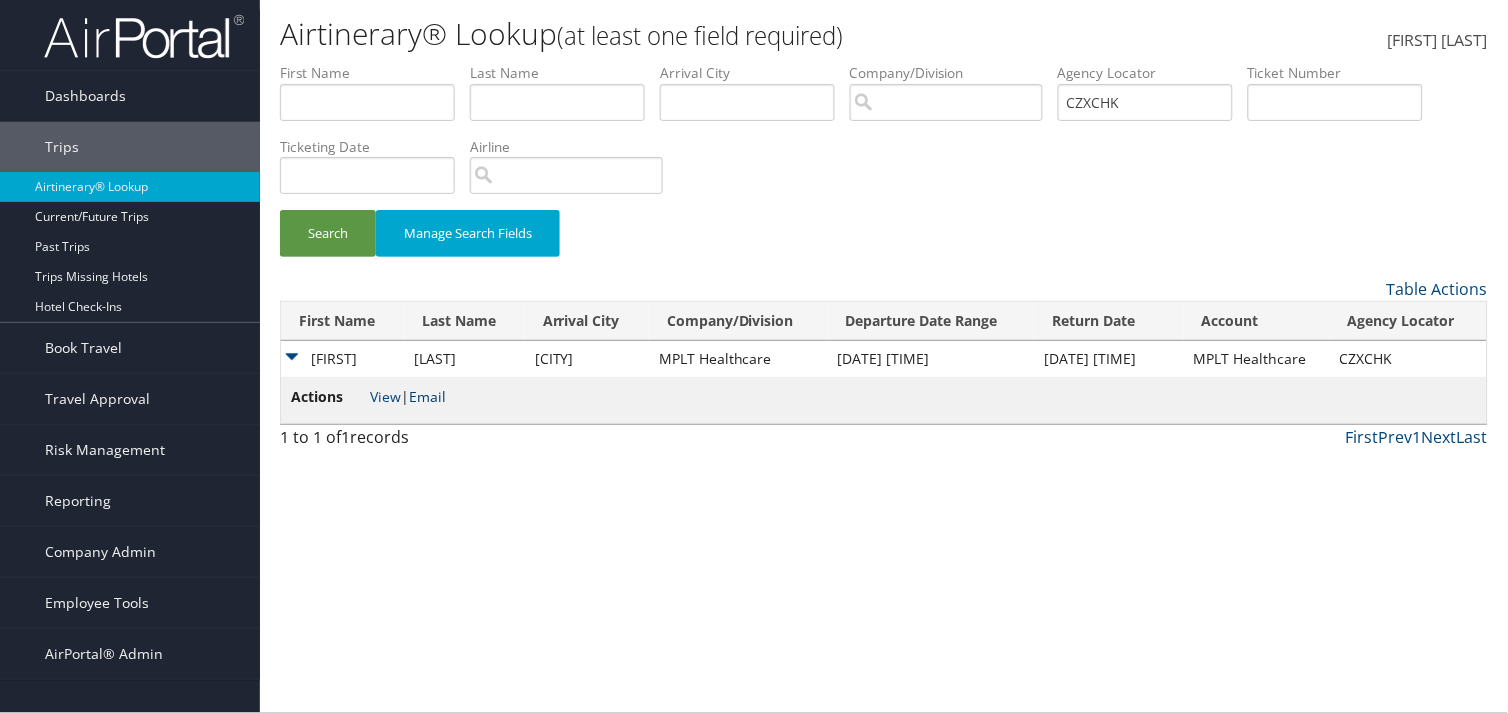 click on "Email" at bounding box center (427, 396) 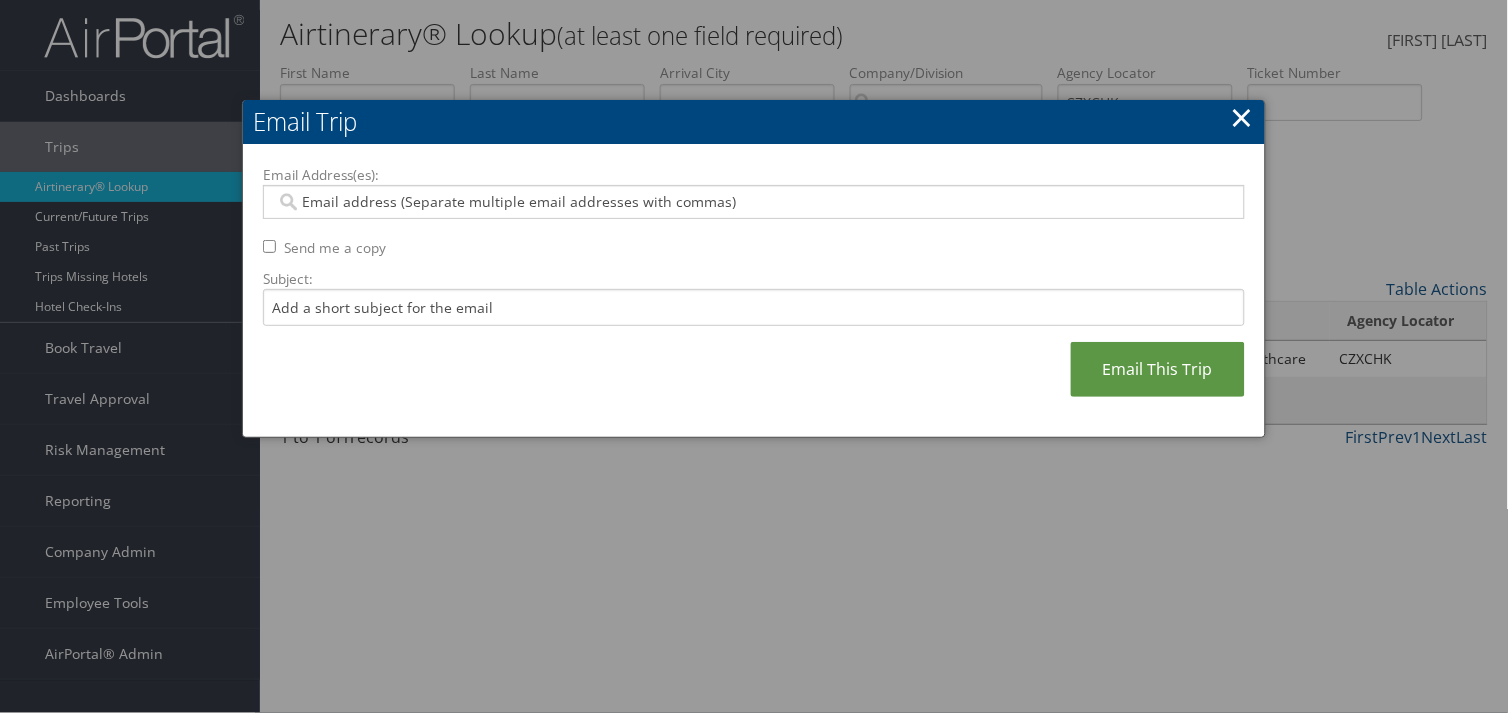 click on "Email Address(es):" at bounding box center (753, 202) 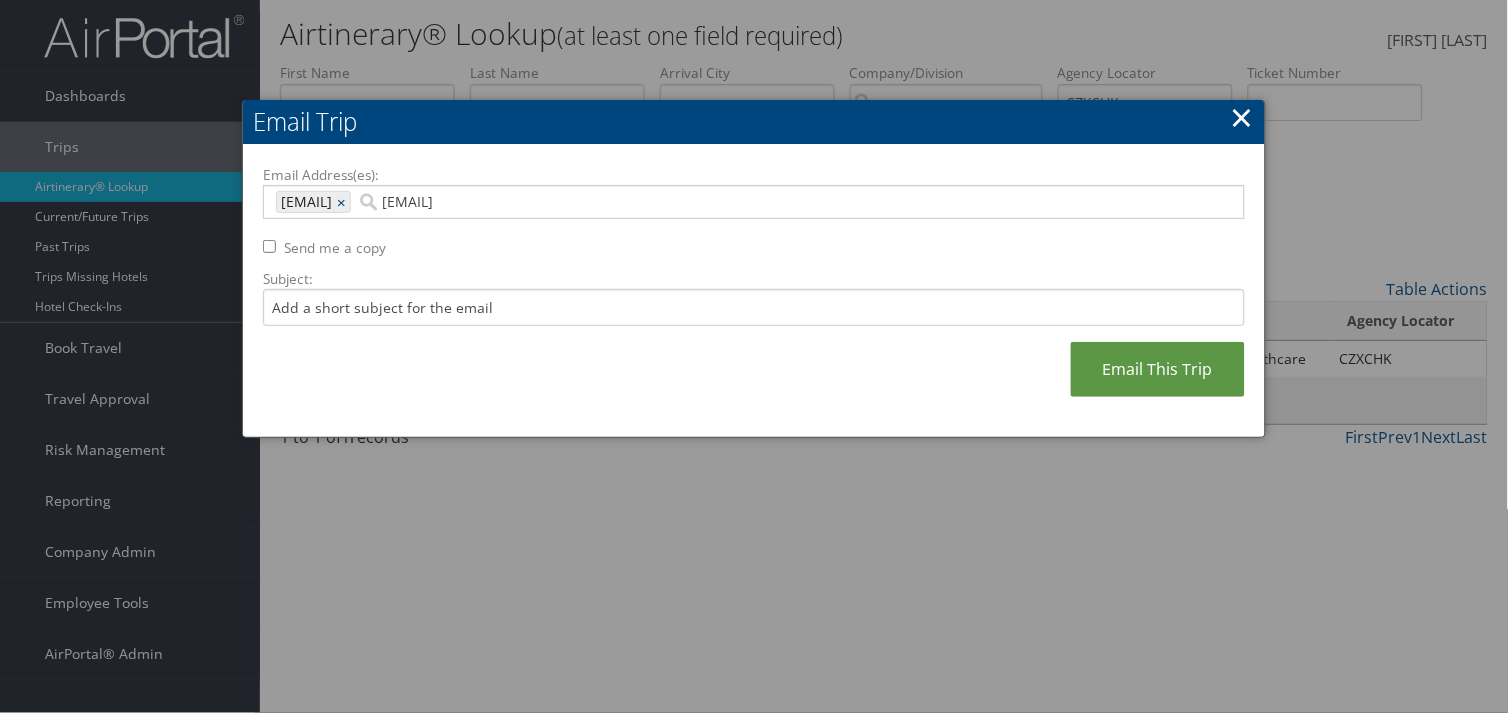 type on "MSAVELL@MPLTHEALTHCARE.COM" 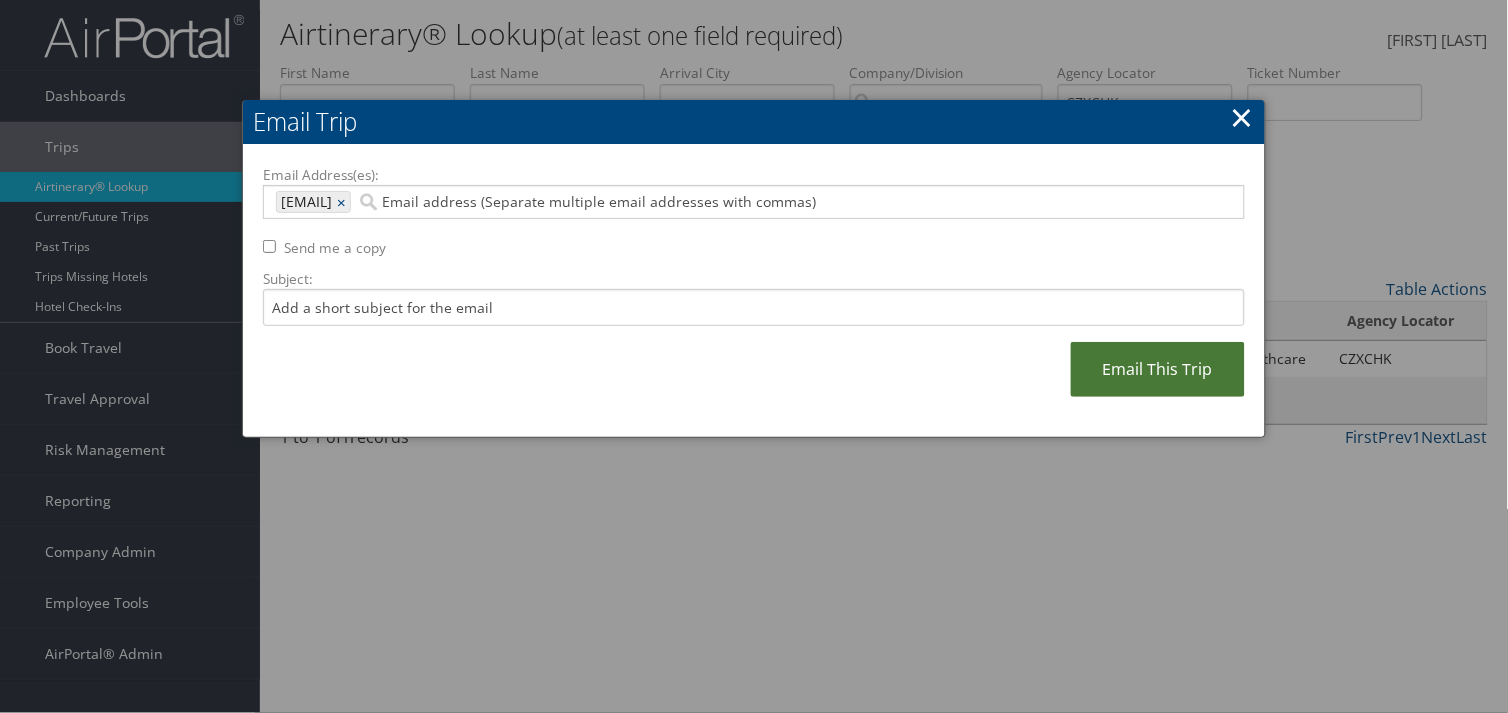 click on "Email This Trip" at bounding box center (1158, 369) 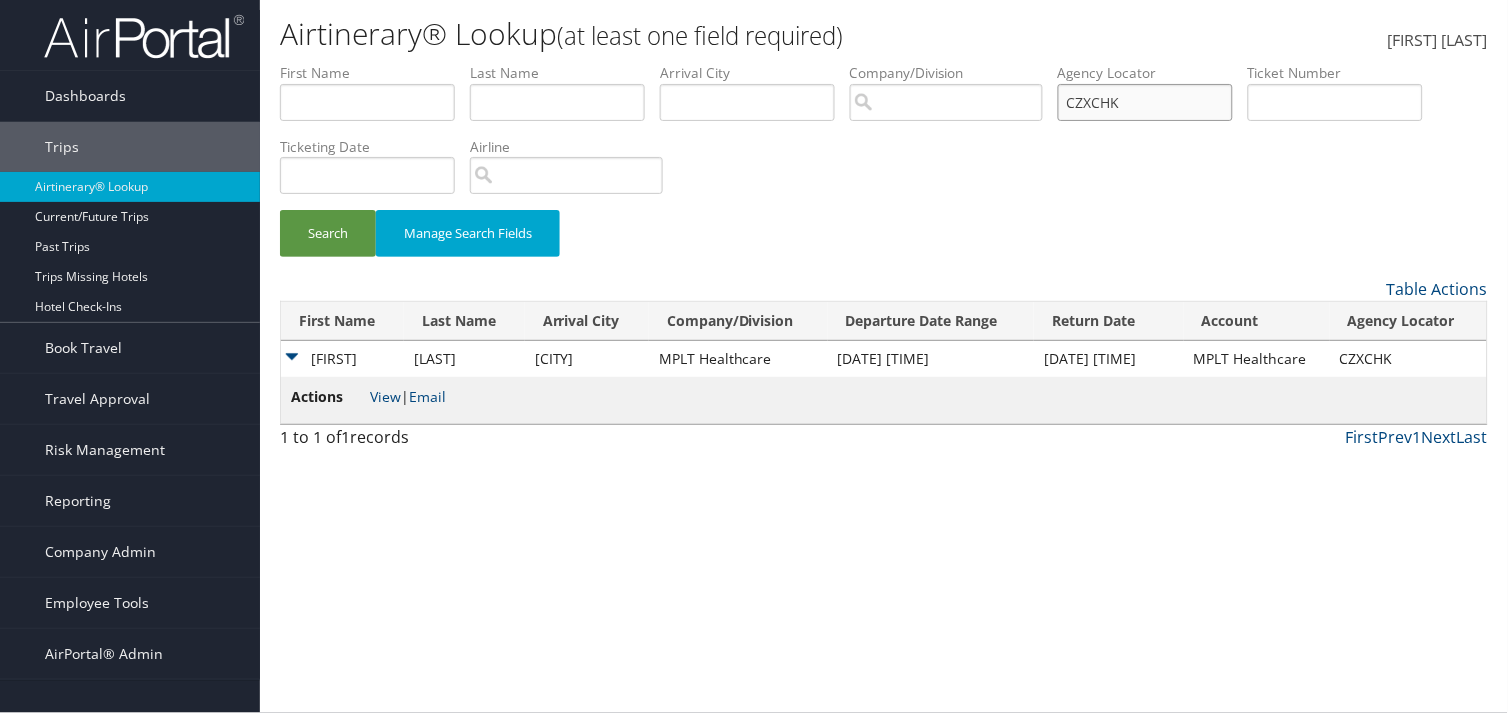 click on "CZXCHK" at bounding box center [1145, 102] 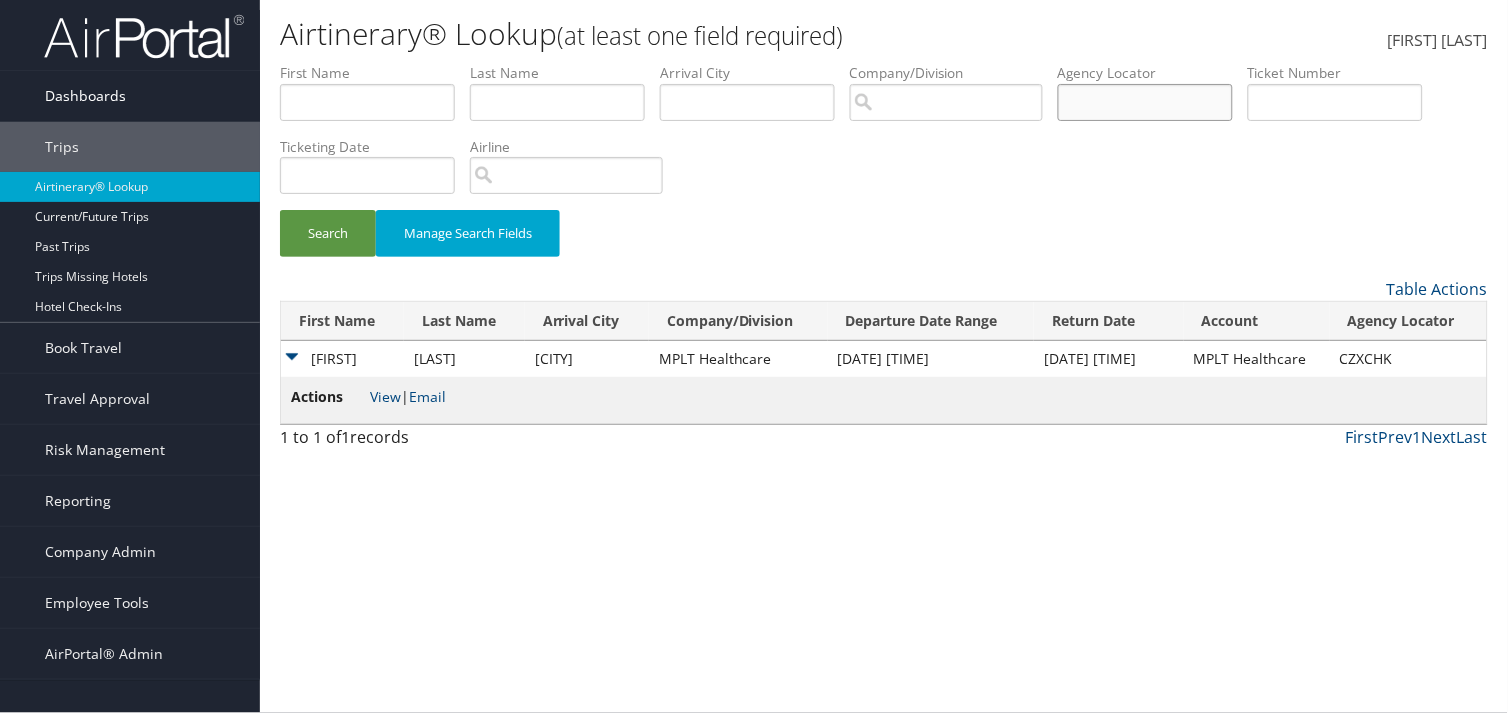 type 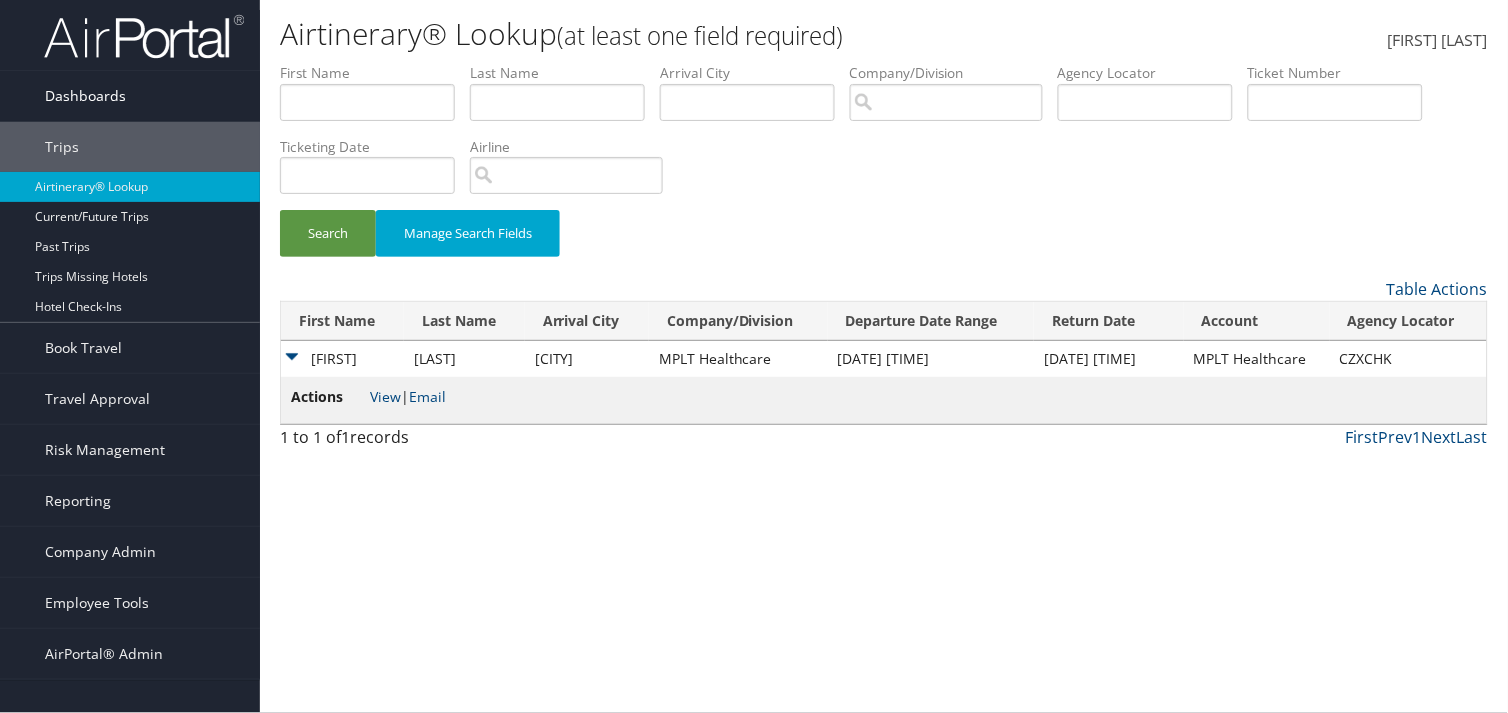 click on "Dashboards" at bounding box center (85, 96) 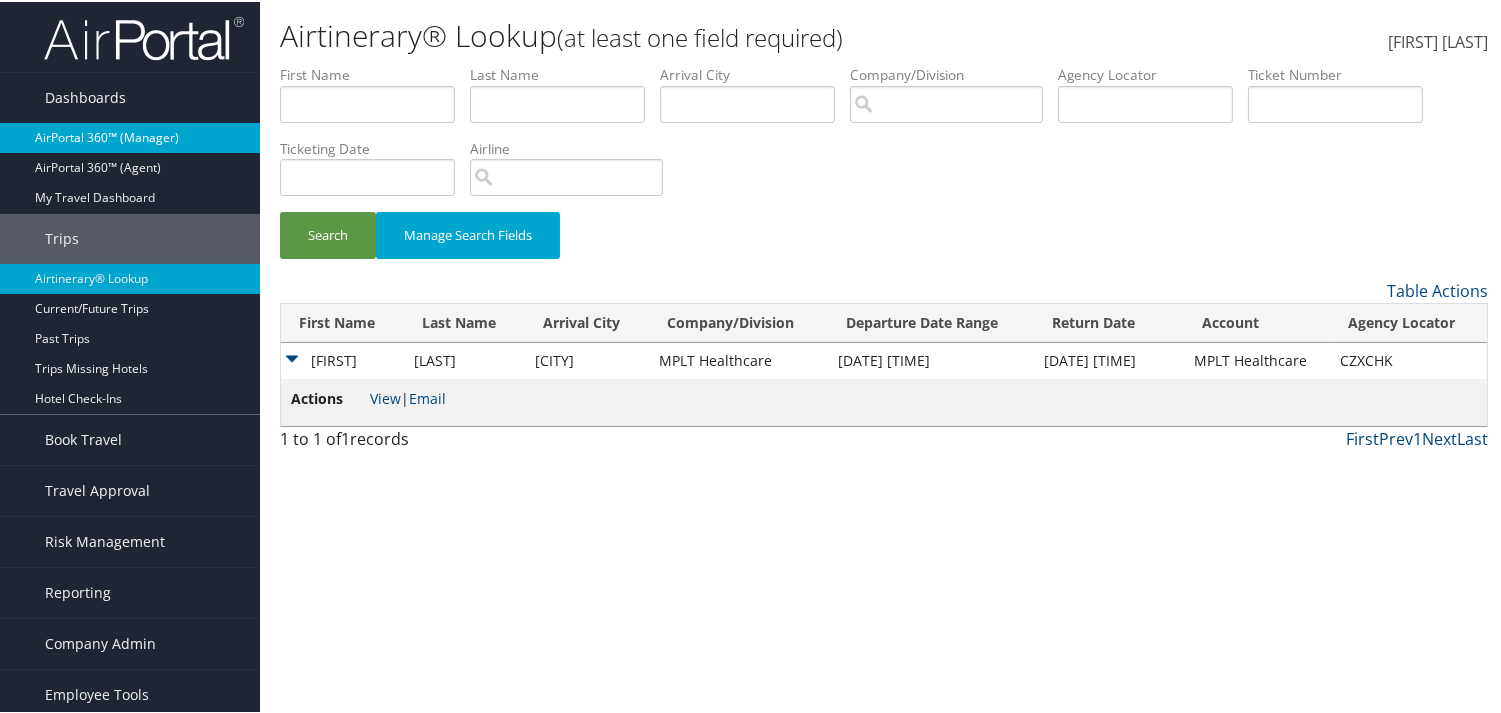 click on "AirPortal 360™ (Manager)" at bounding box center (130, 136) 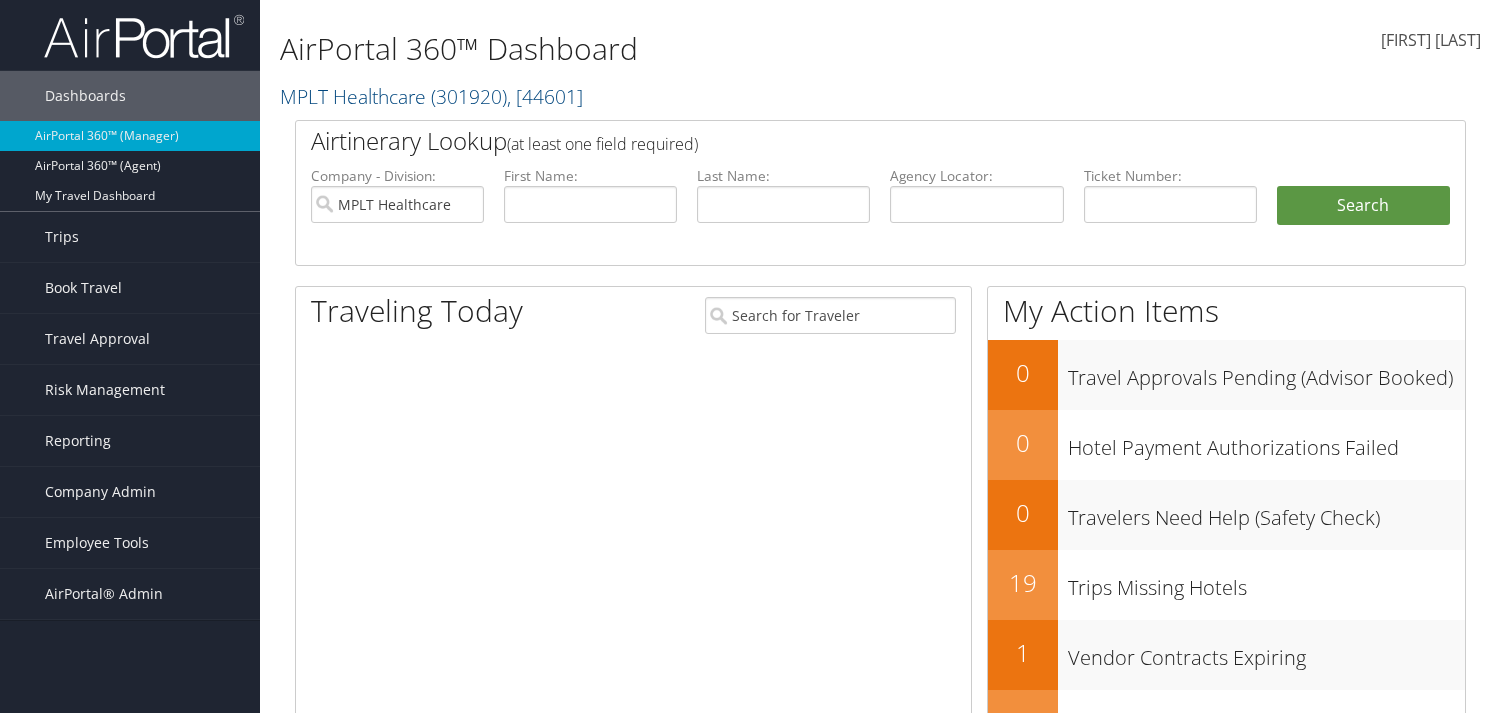 scroll, scrollTop: 0, scrollLeft: 0, axis: both 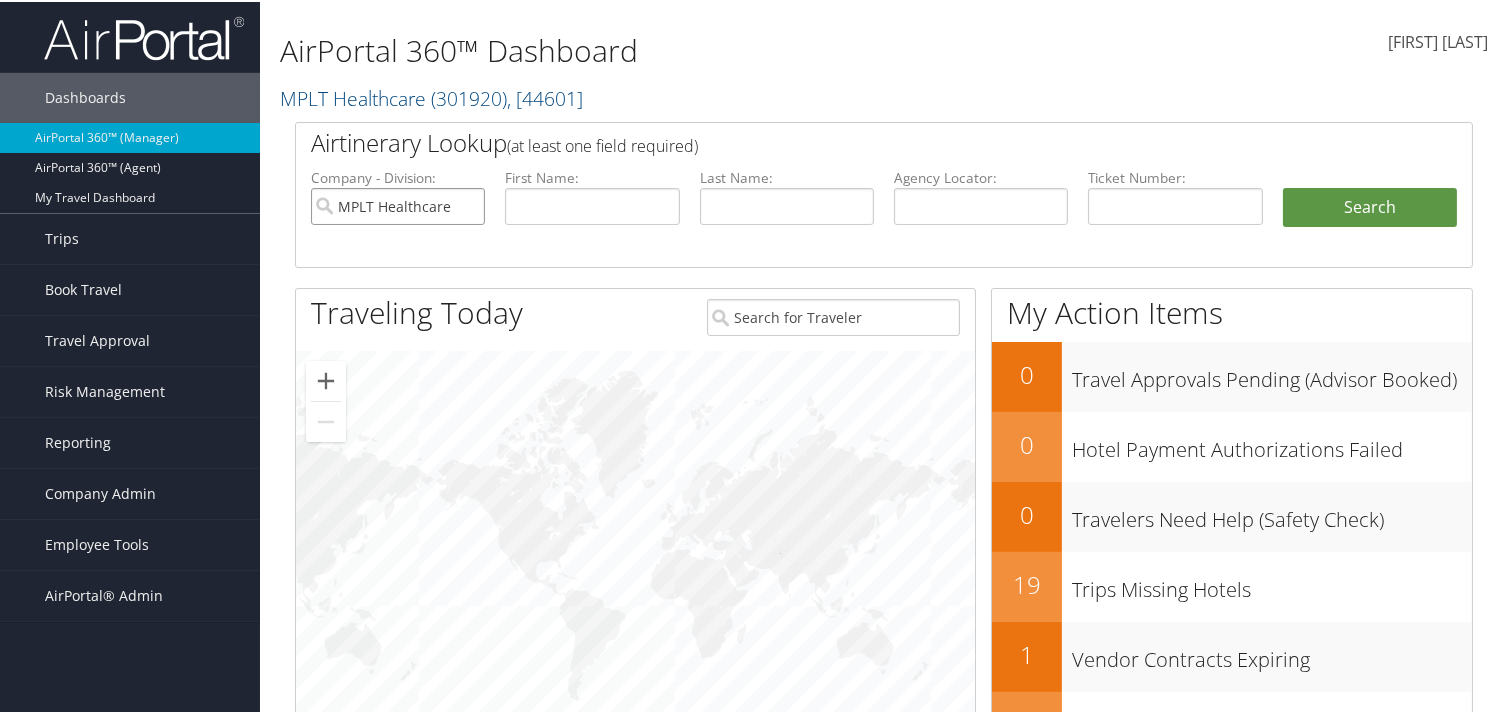 click on "MPLT Healthcare" at bounding box center (398, 204) 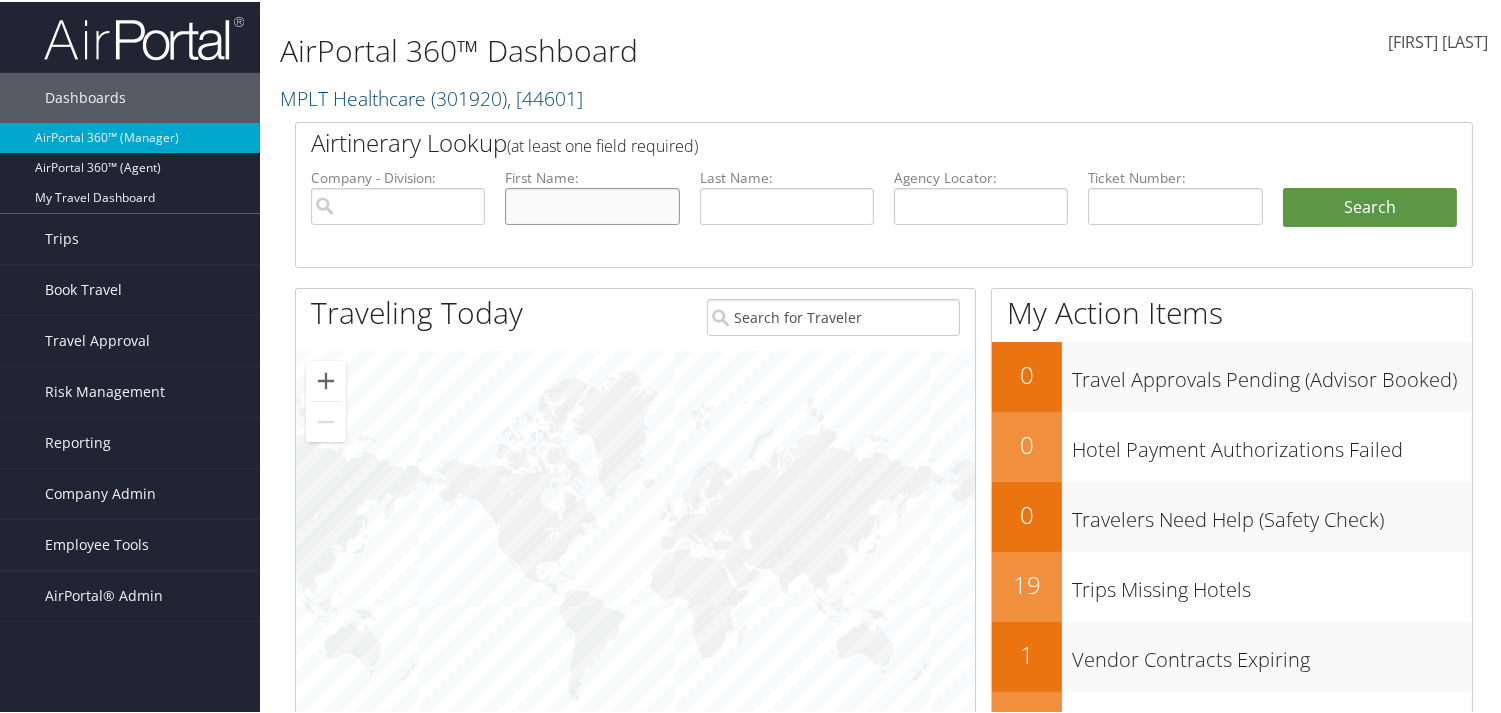 click at bounding box center (592, 204) 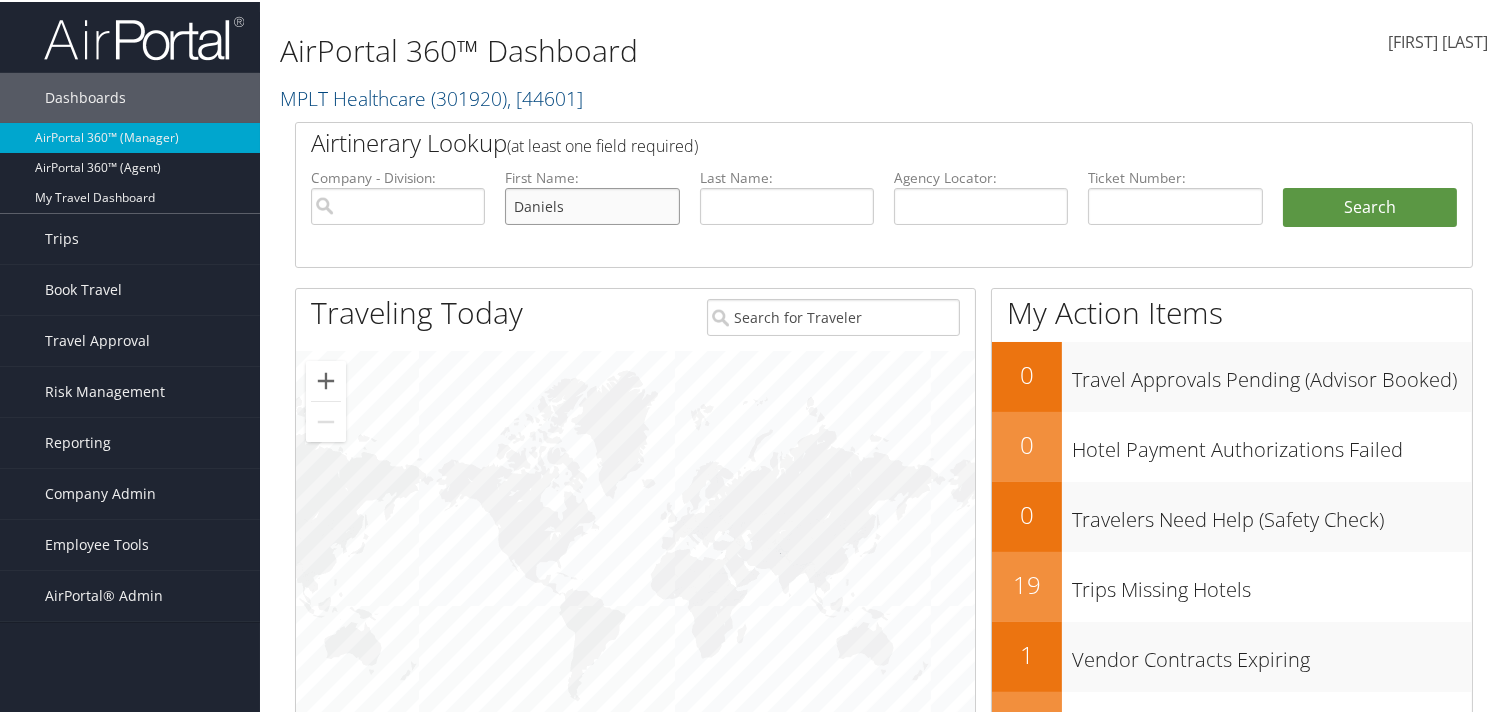 click on "Daniels" at bounding box center (592, 204) 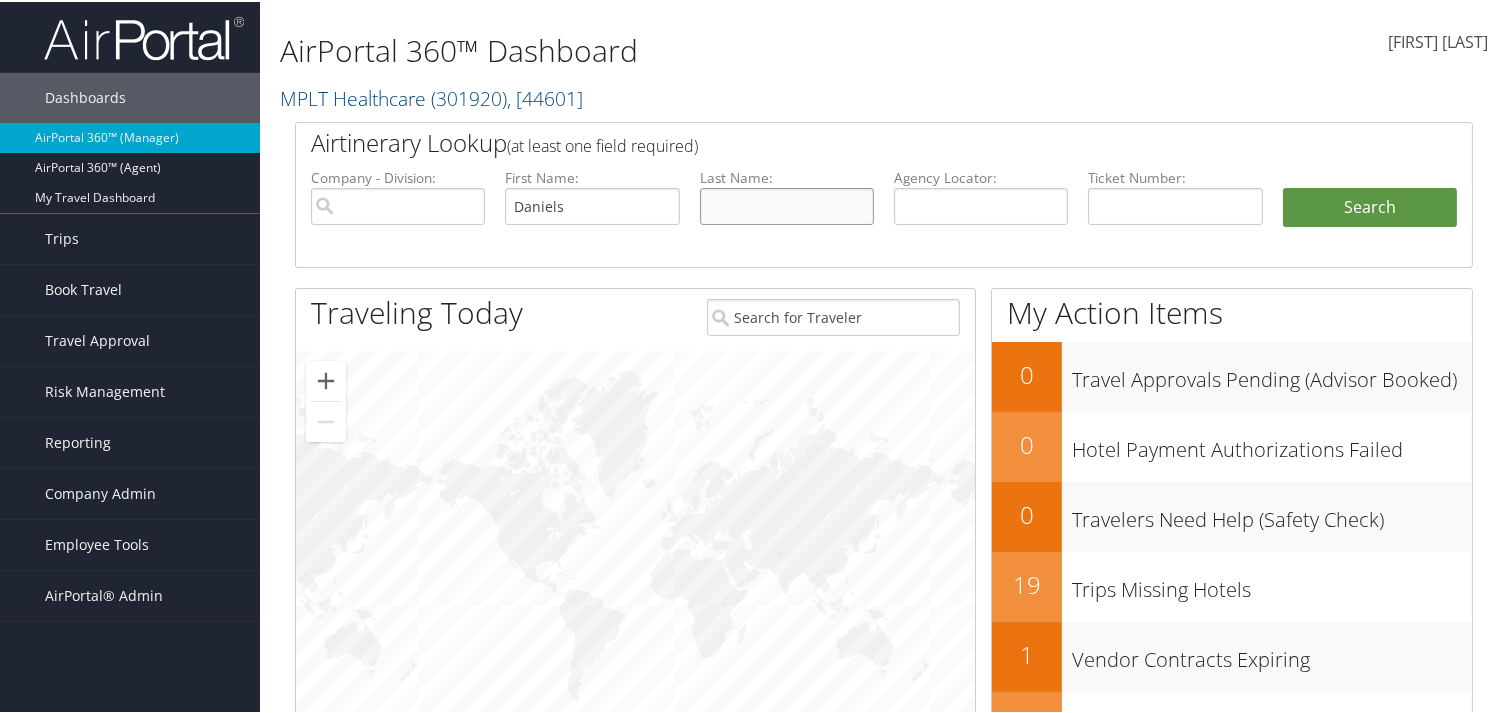 click at bounding box center [787, 204] 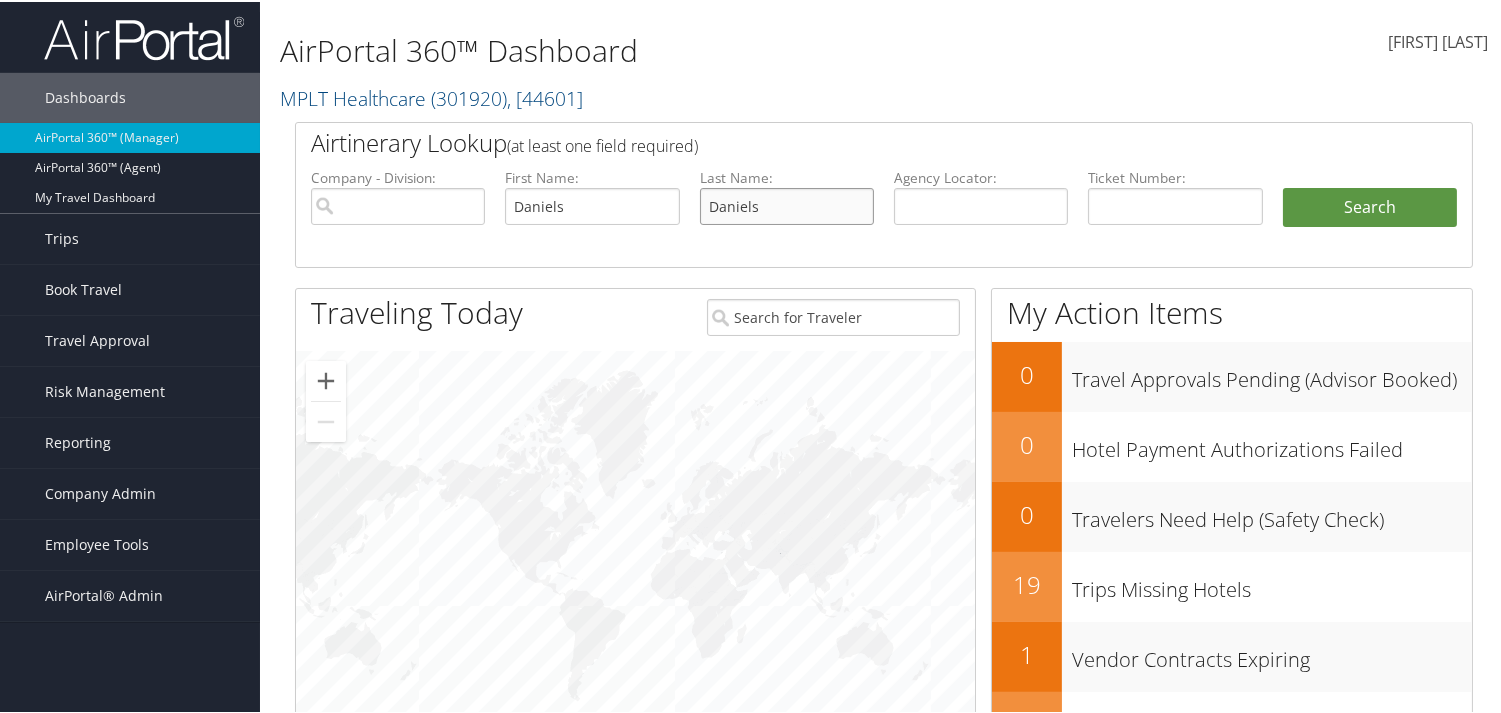 type on "Daniels" 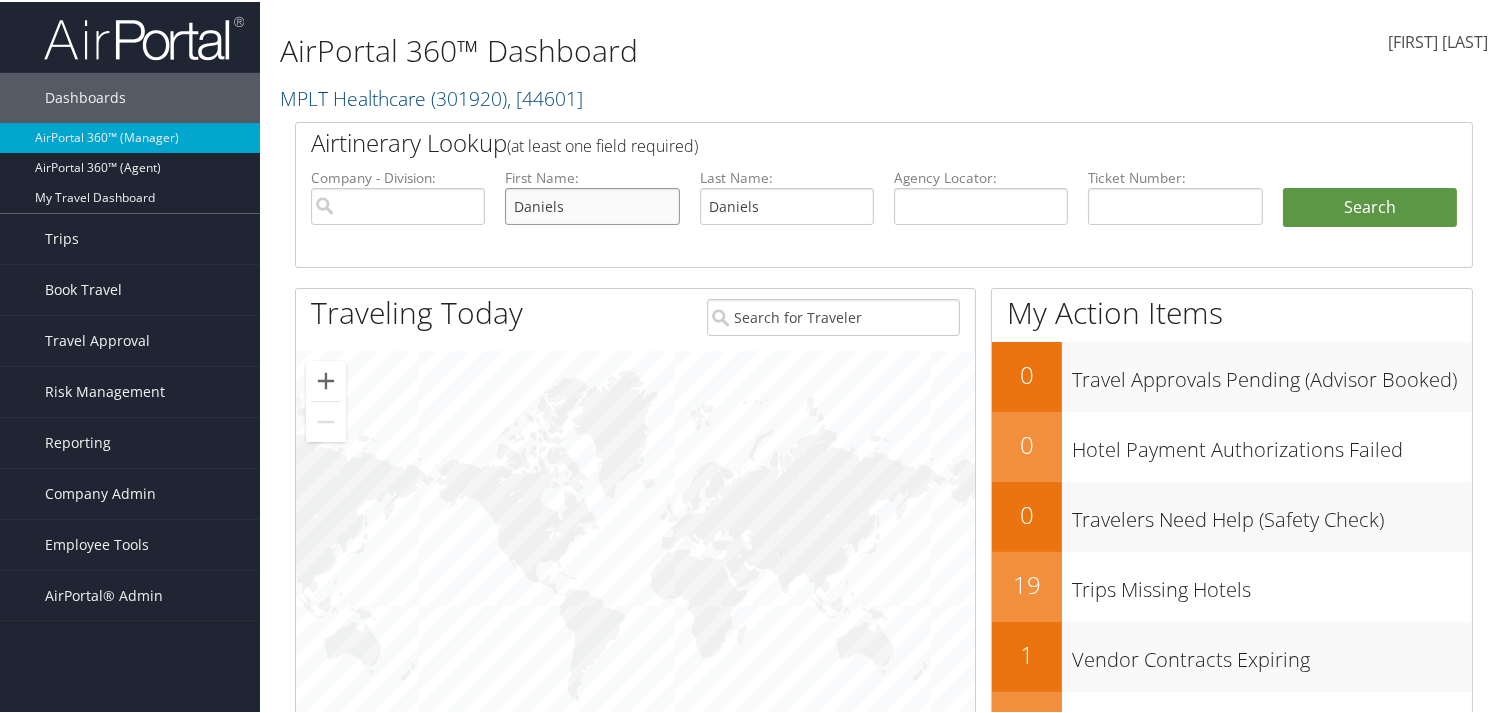 click on "Daniels" at bounding box center (592, 204) 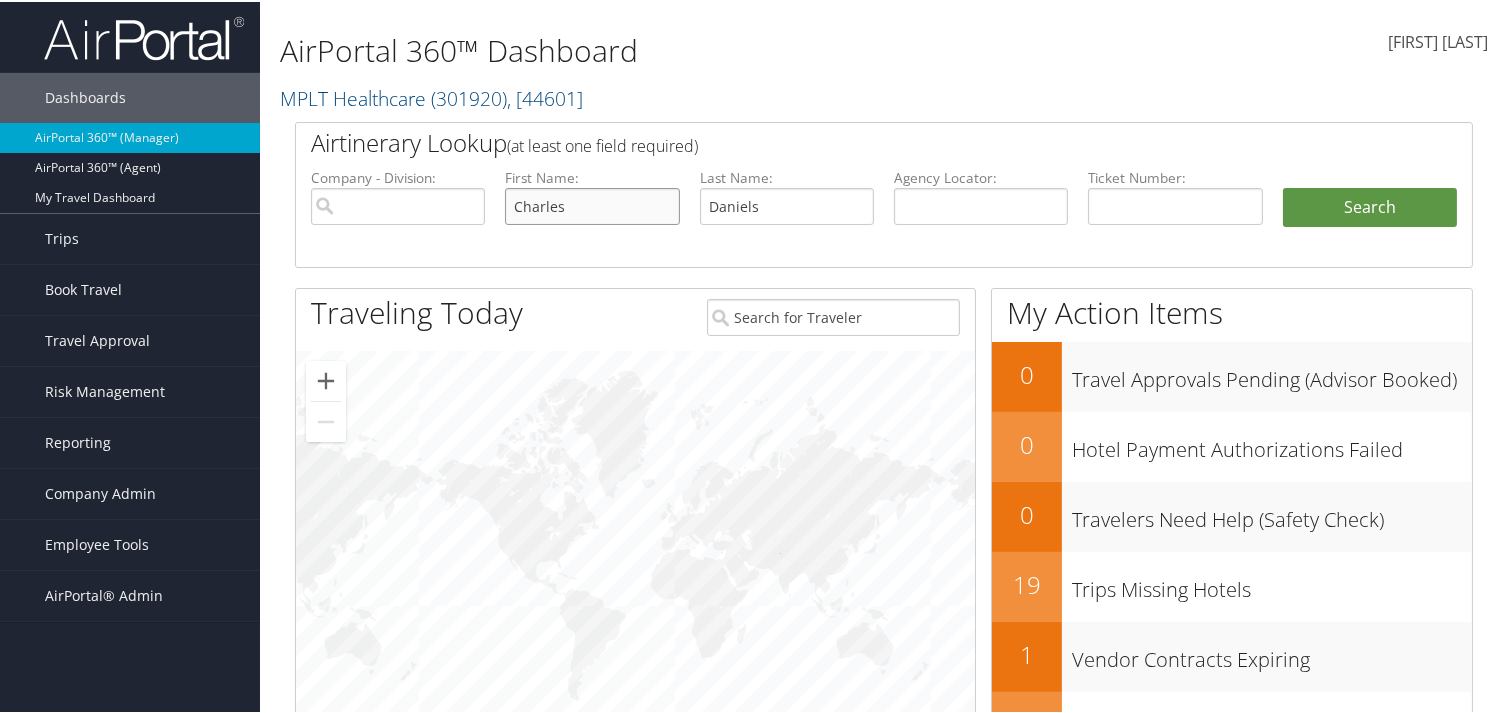 type on "Charles" 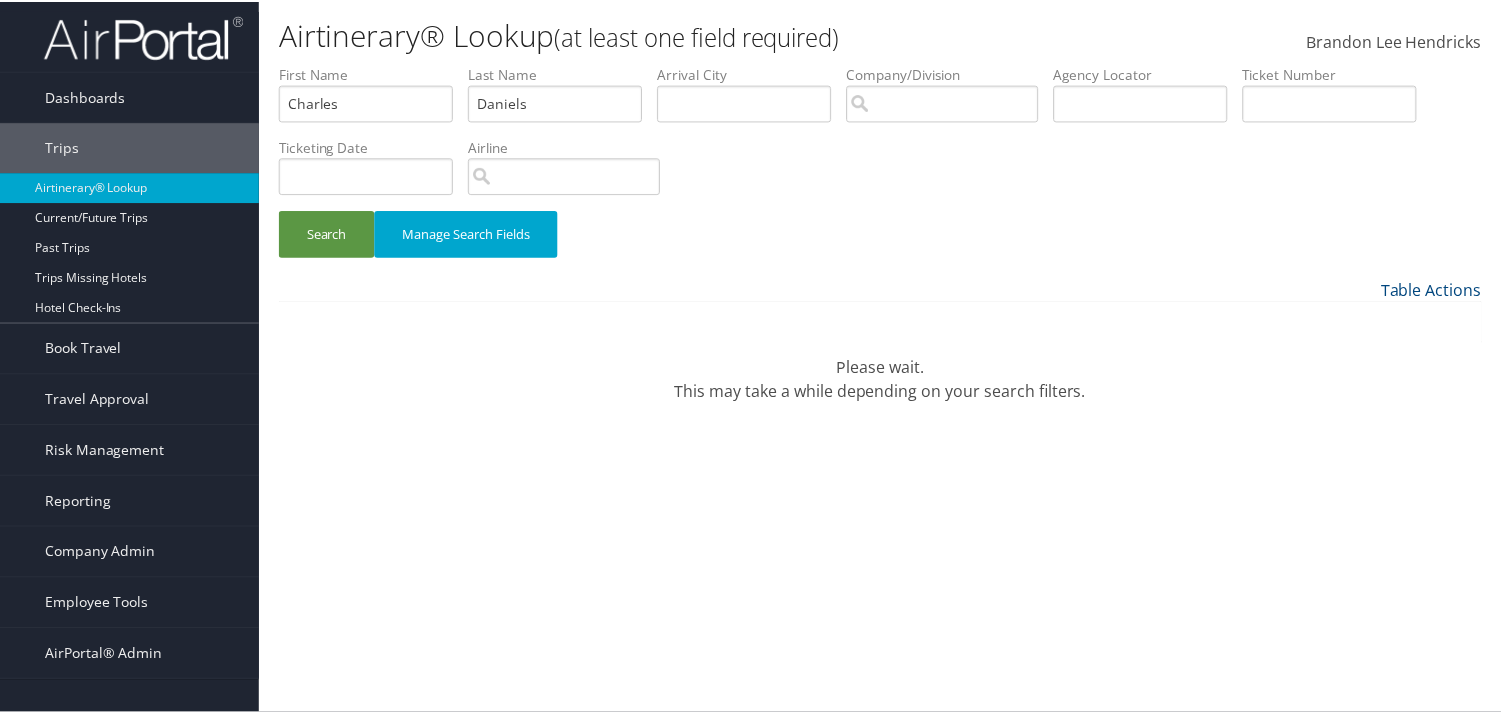 scroll, scrollTop: 0, scrollLeft: 0, axis: both 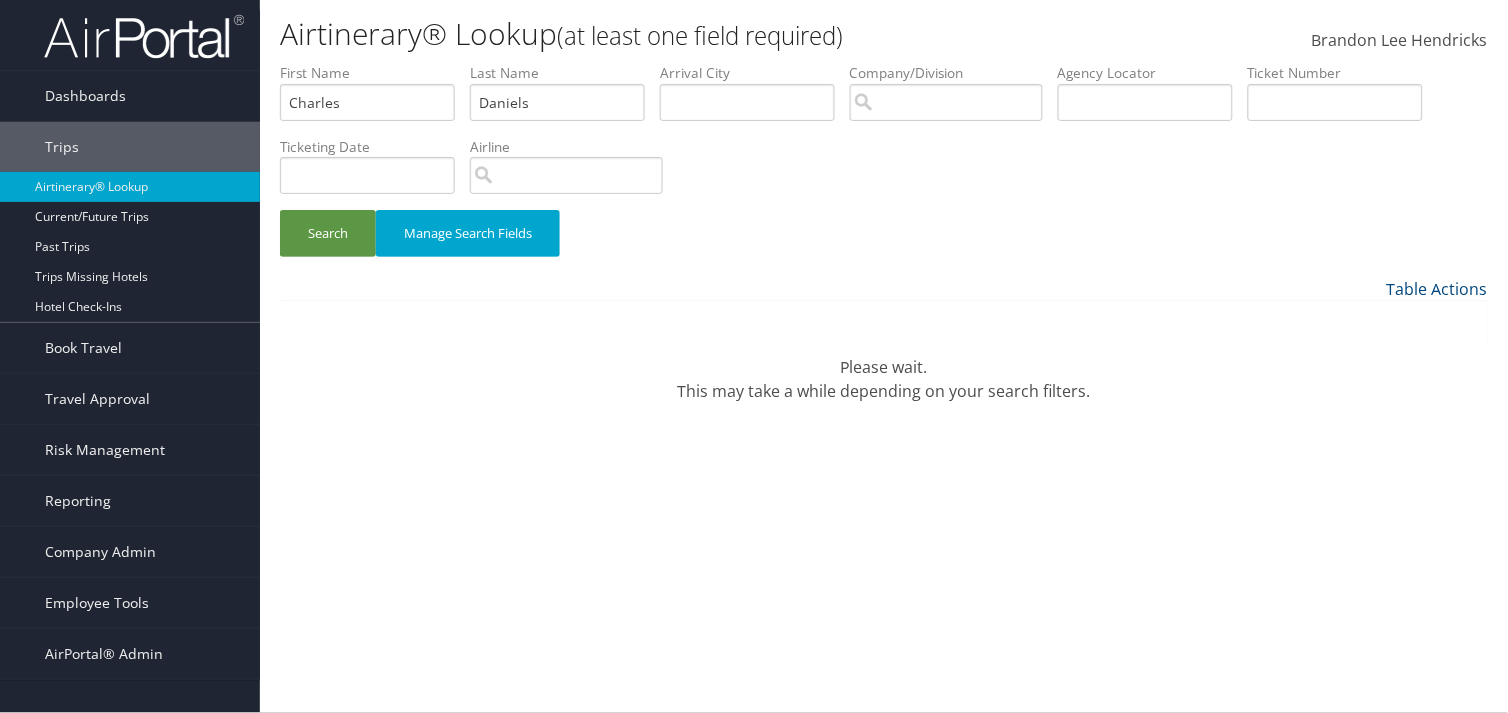 click on "Airtinerary® Lookup  (at least one field required)
Brandon Lee Hendricks
Brandon Lee Hendricks
My Settings
Travel Agency Contacts
Log Consulting Time
View Travel Profile
Give Feedback Sign Out" at bounding box center (884, 356) 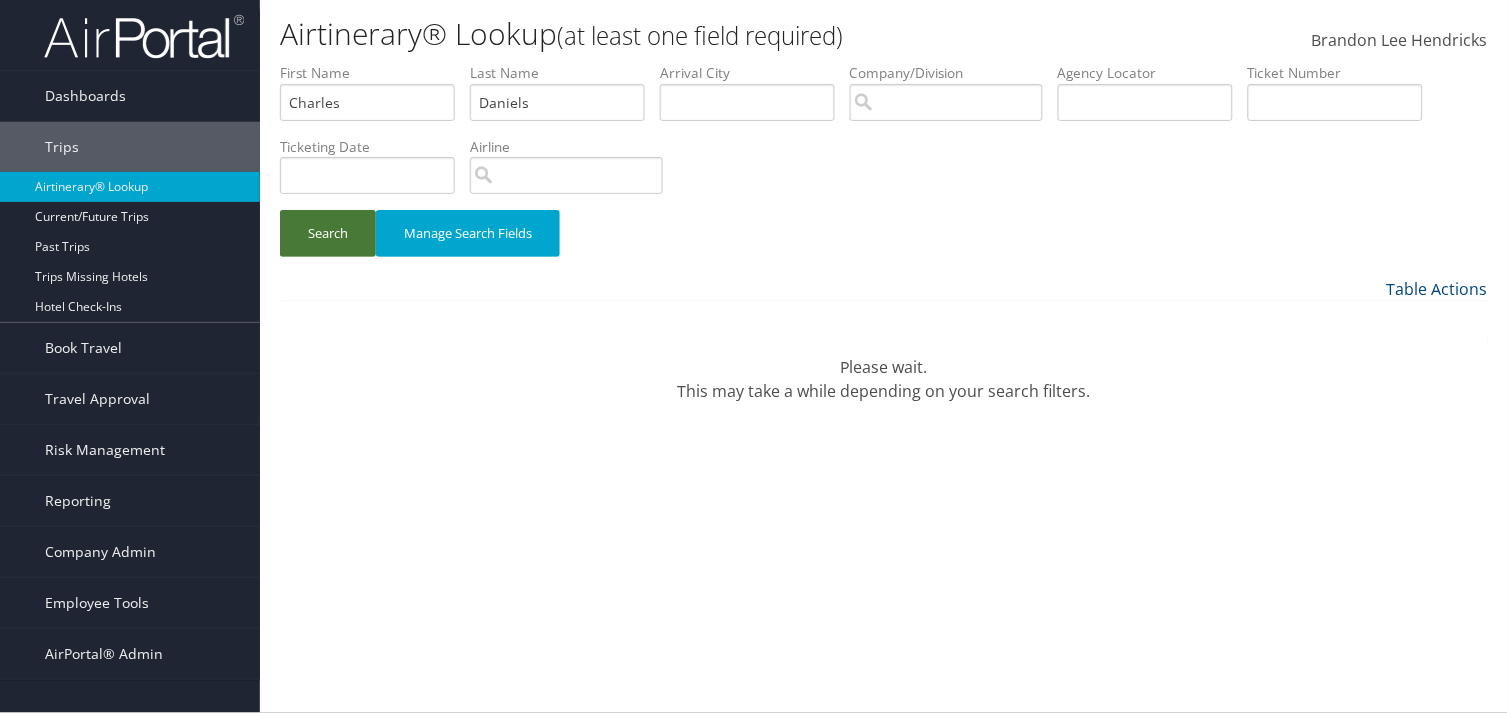 click on "Search" at bounding box center [328, 233] 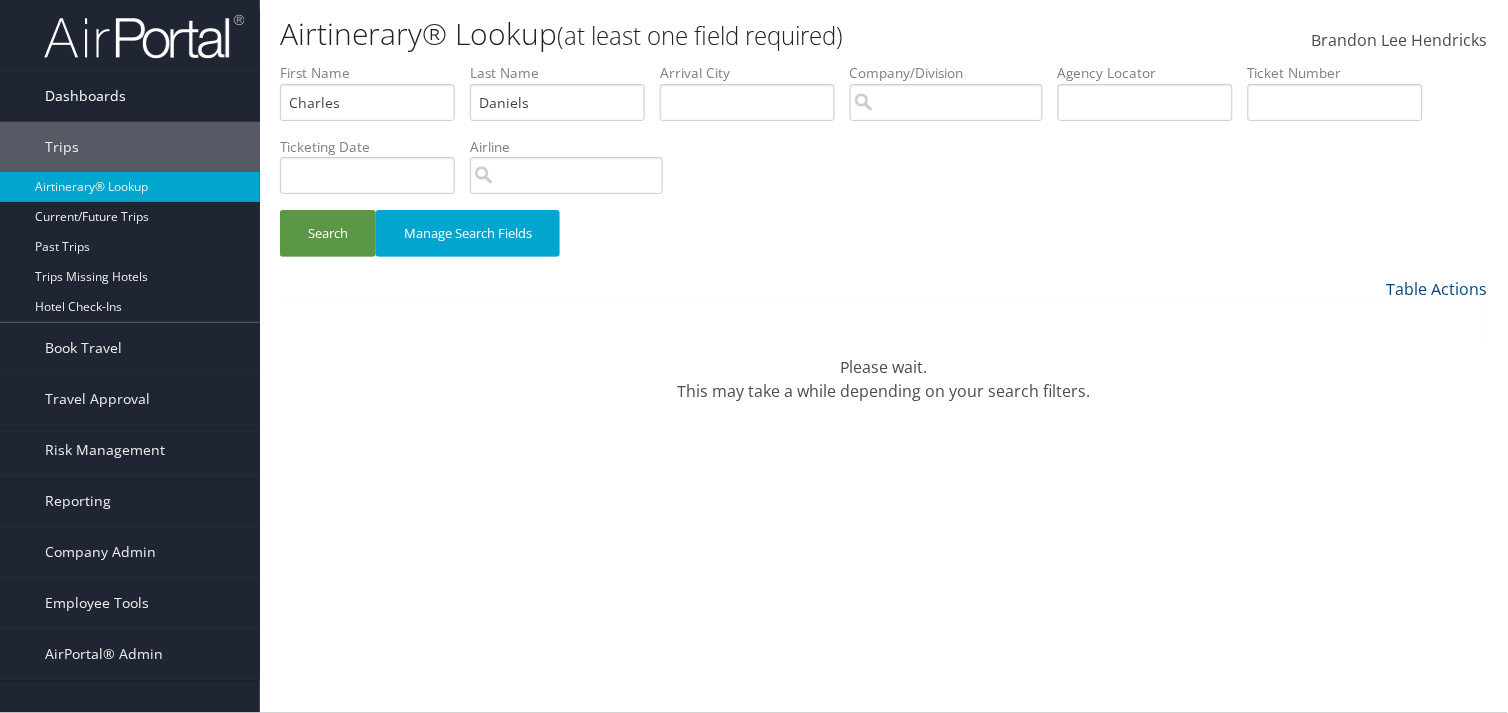 click on "Dashboards" at bounding box center (85, 96) 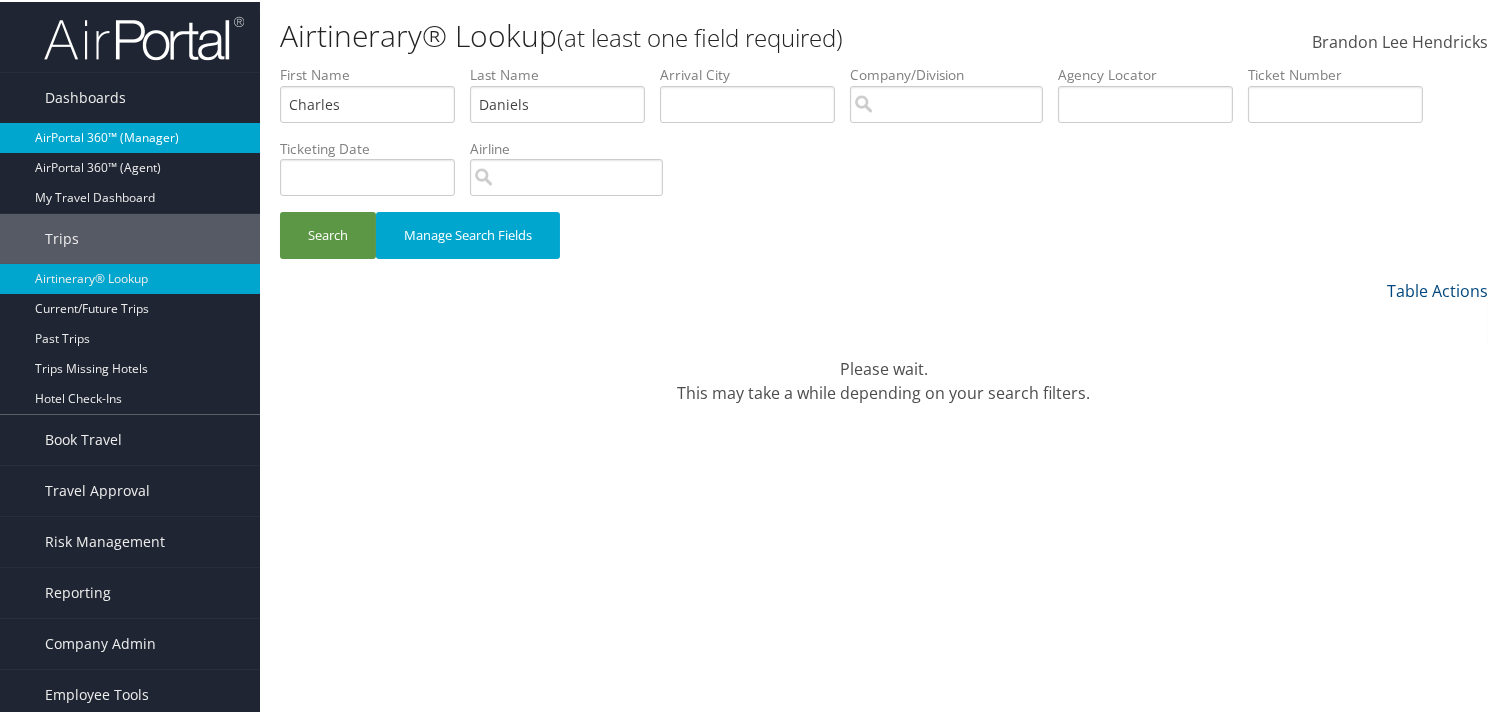 click on "AirPortal 360™ (Manager)" at bounding box center [130, 136] 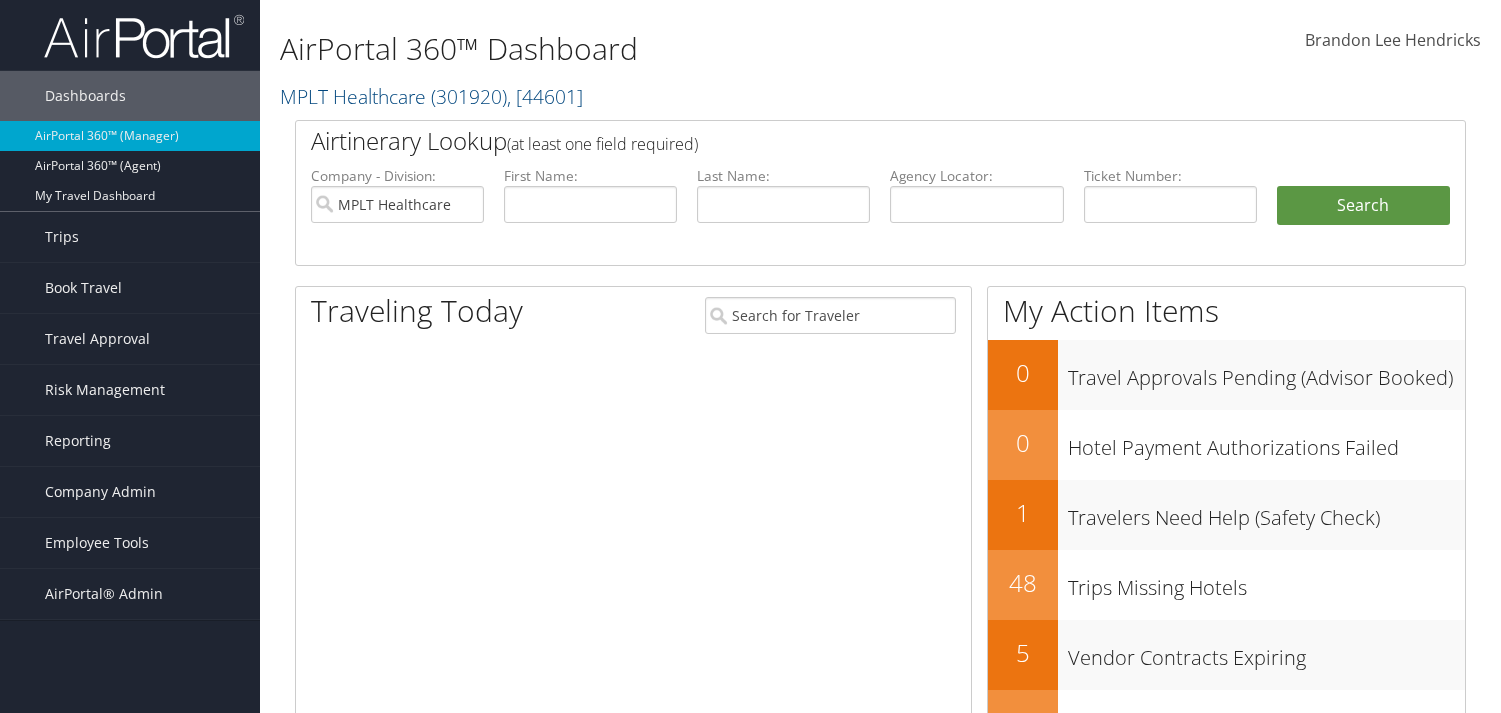 scroll, scrollTop: 0, scrollLeft: 0, axis: both 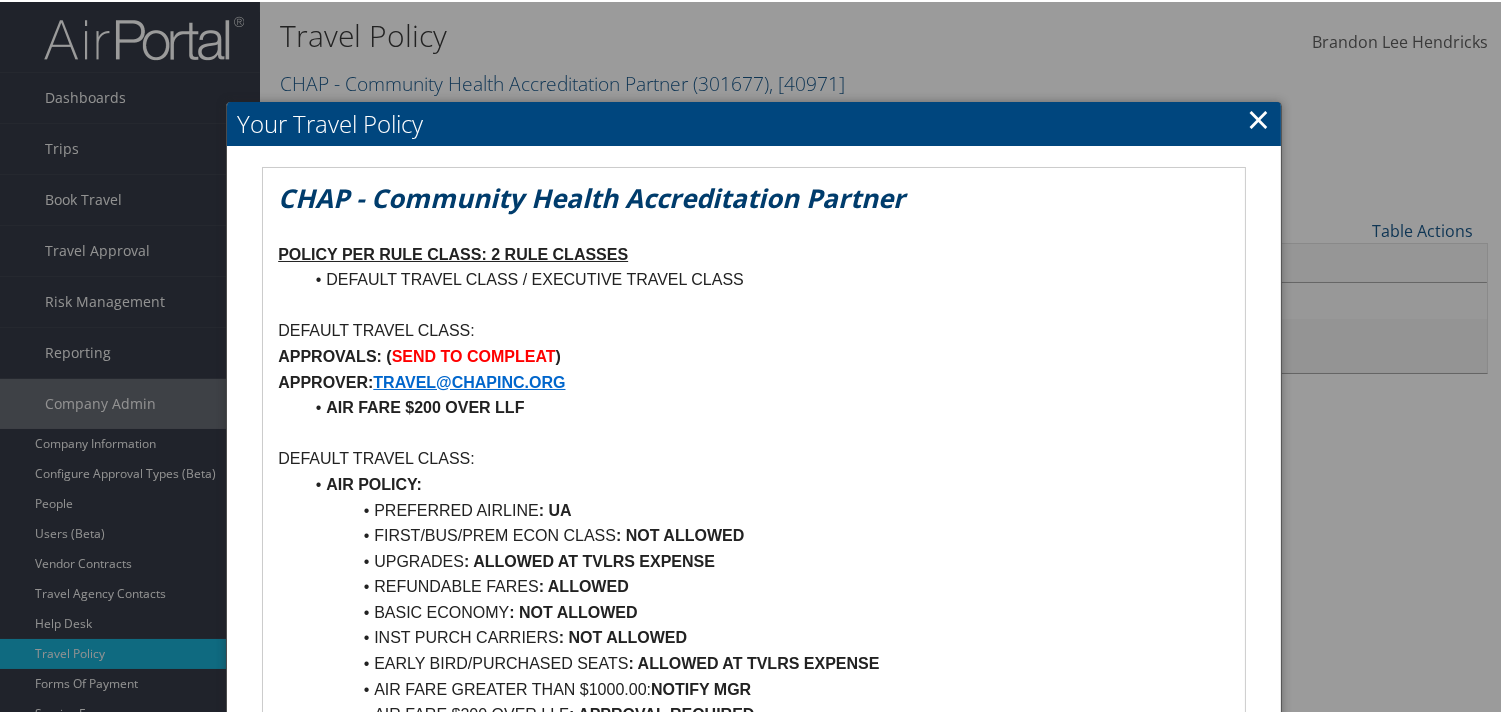 click on "DEFAULT TRAVEL CLASS:" at bounding box center (754, 457) 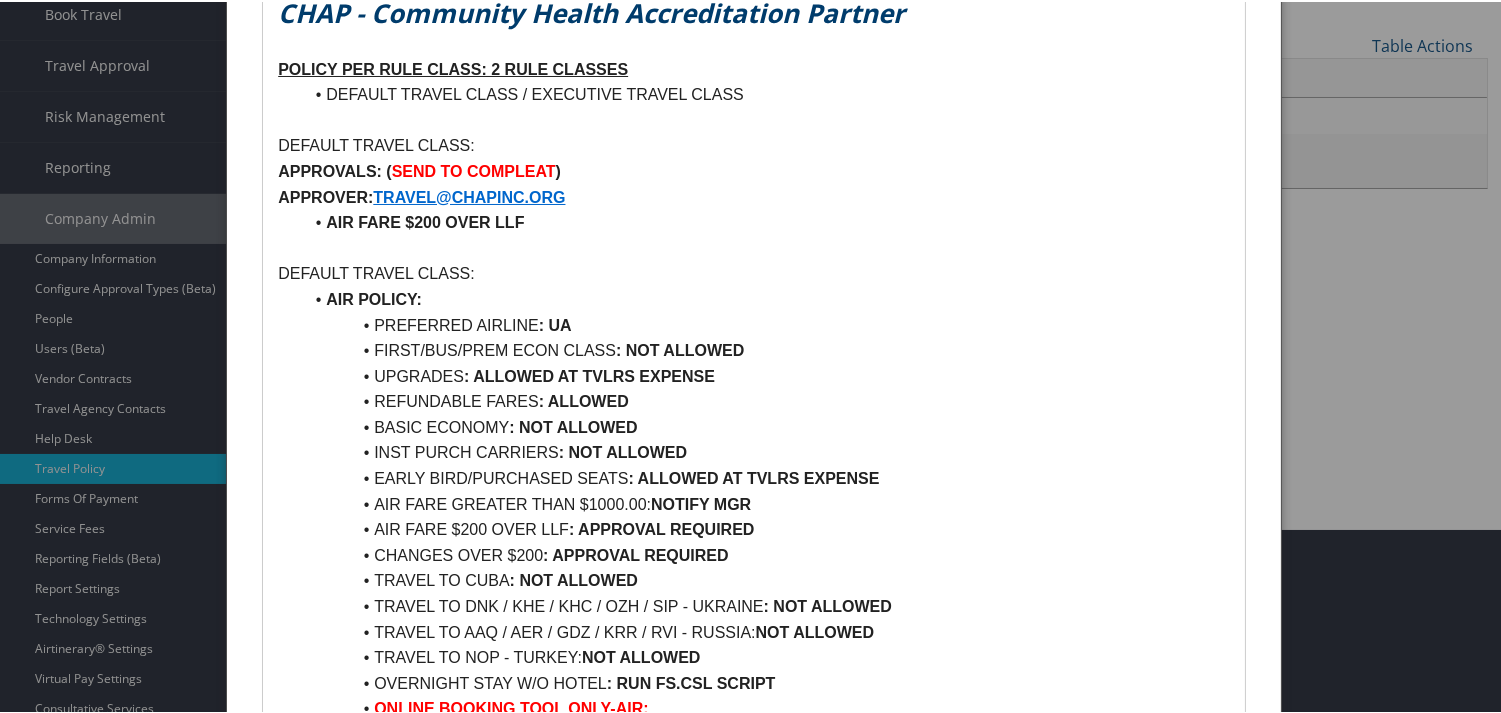 scroll, scrollTop: 222, scrollLeft: 0, axis: vertical 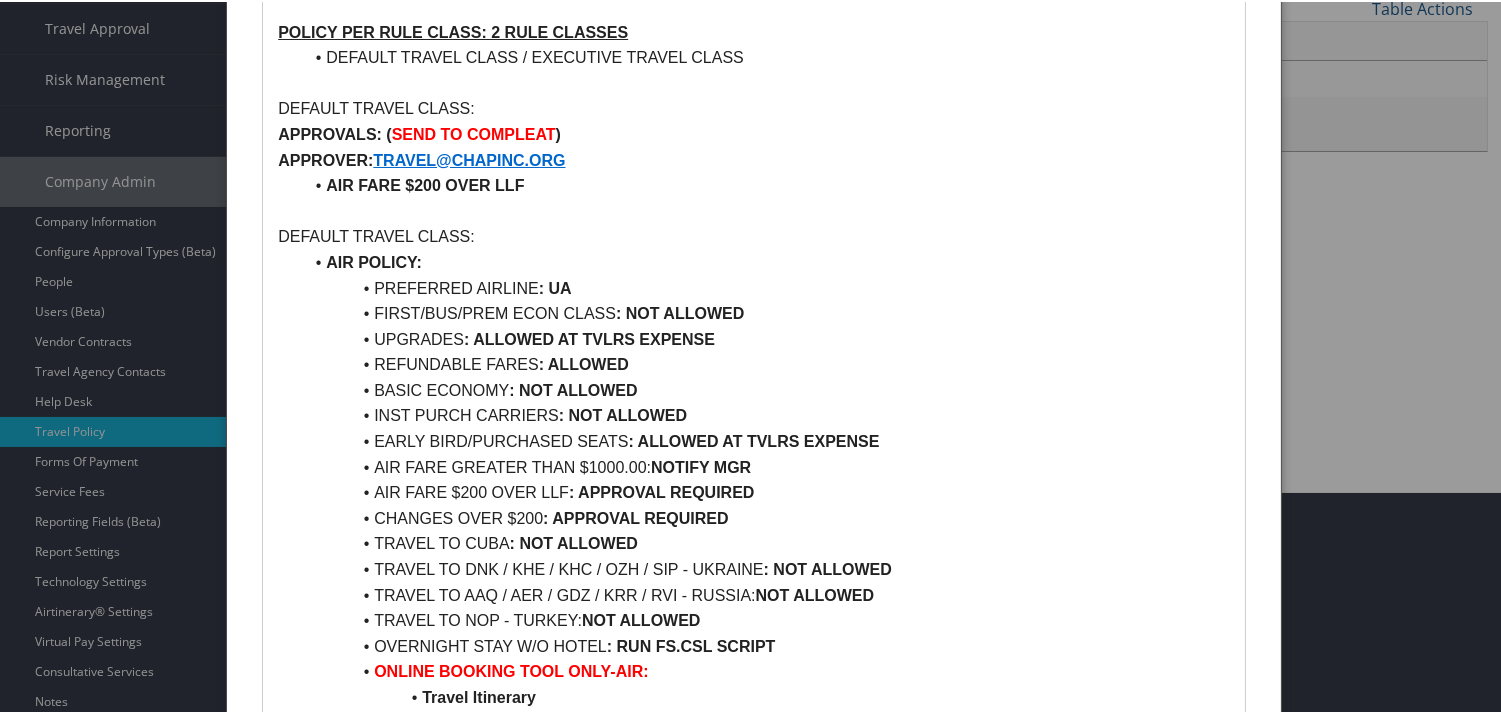 drag, startPoint x: 614, startPoint y: 250, endPoint x: 613, endPoint y: 240, distance: 10.049875 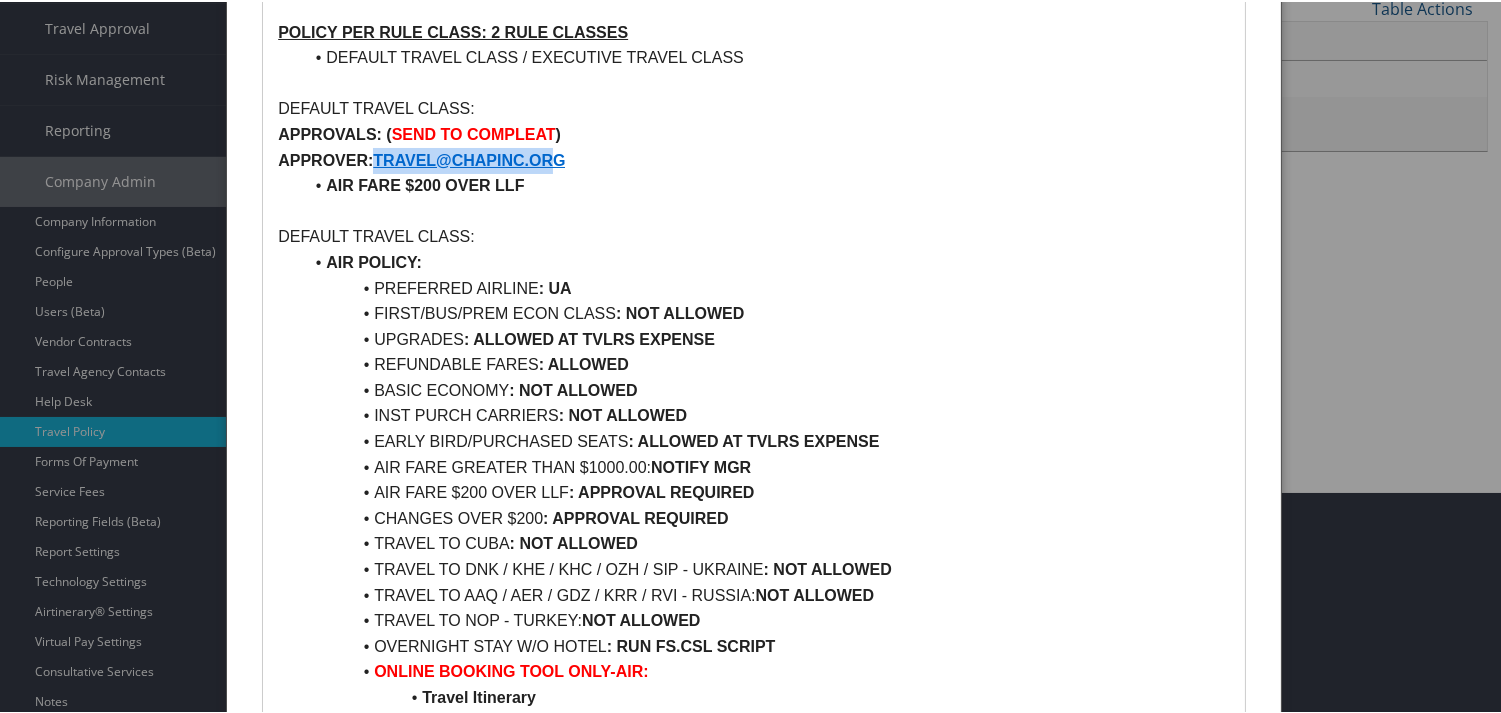 drag, startPoint x: 403, startPoint y: 161, endPoint x: 558, endPoint y: 157, distance: 155.0516 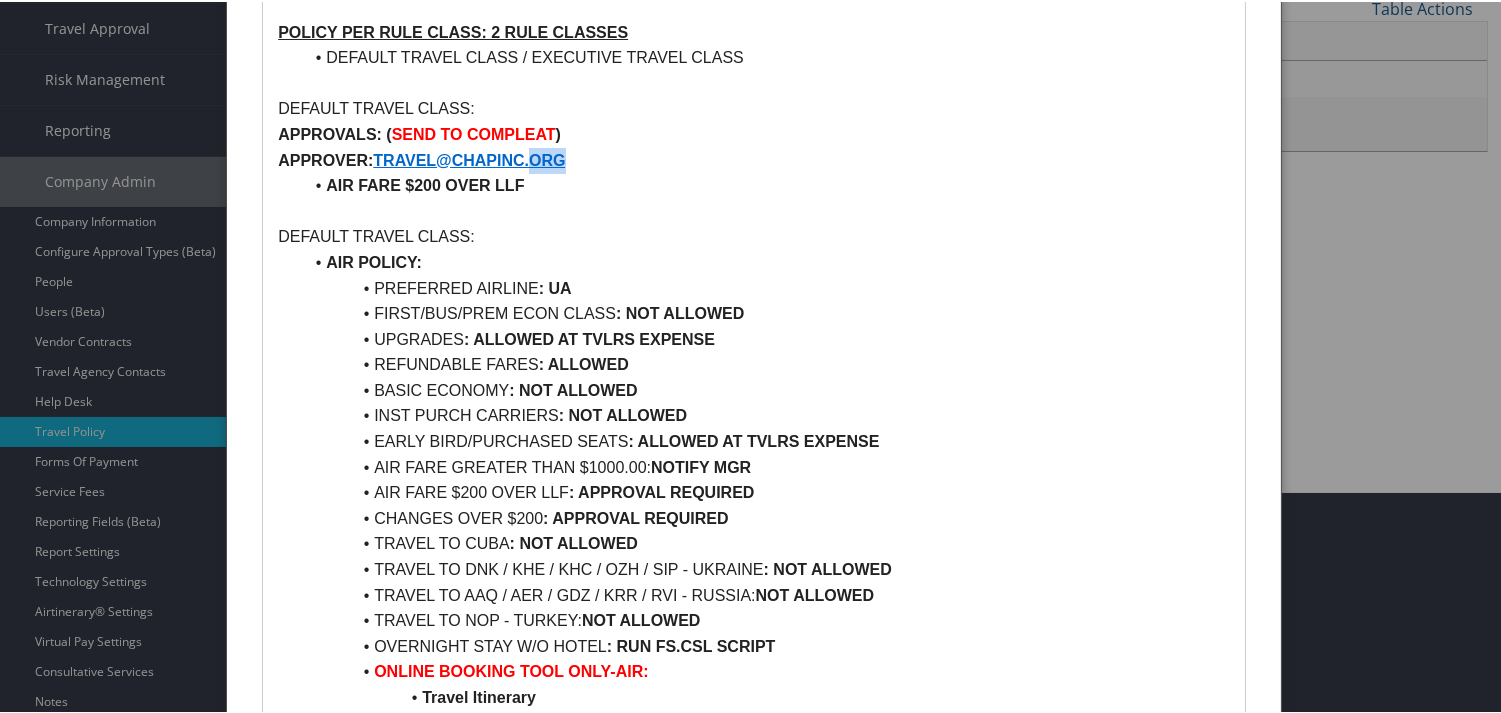 drag, startPoint x: 576, startPoint y: 157, endPoint x: 428, endPoint y: 163, distance: 148.12157 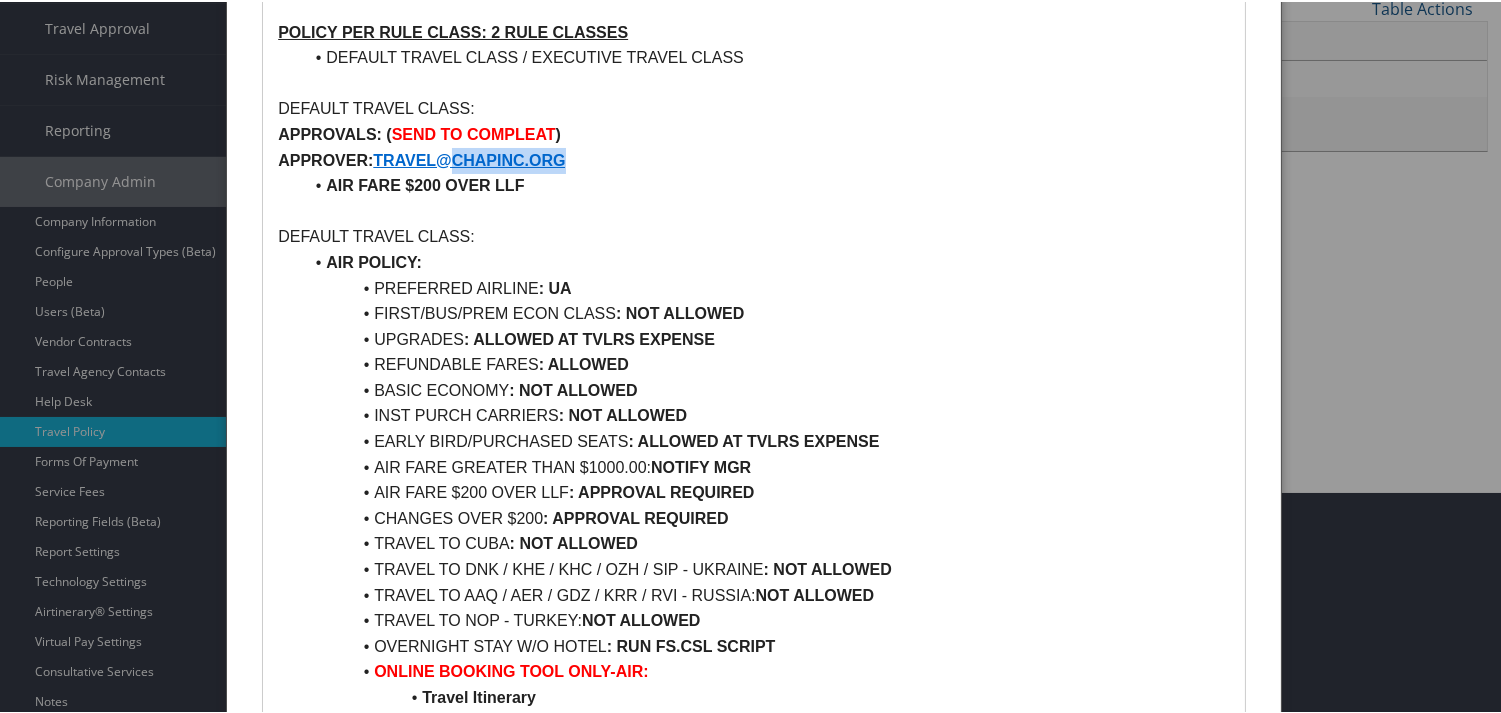 click on "TRAVEL@CHAPINC.ORG" at bounding box center (469, 158) 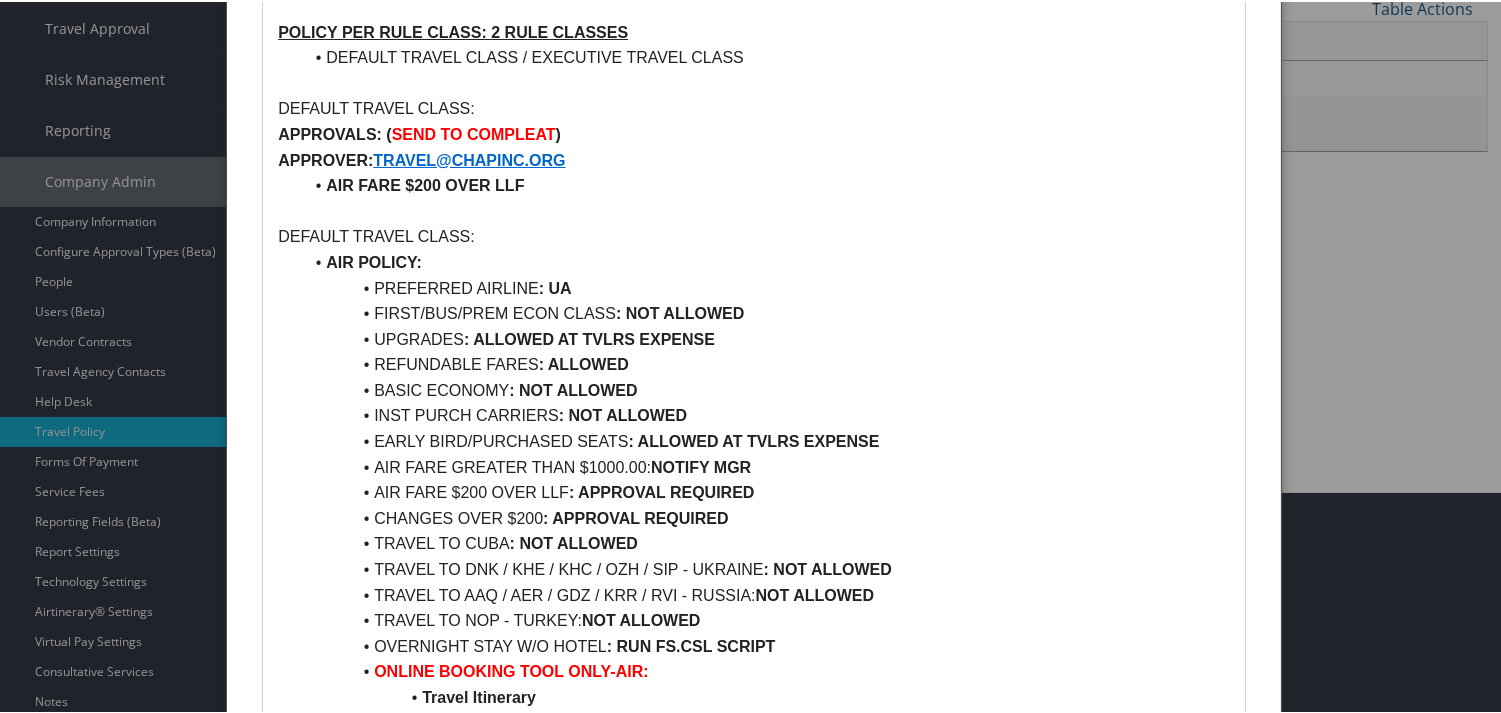 click at bounding box center (754, 210) 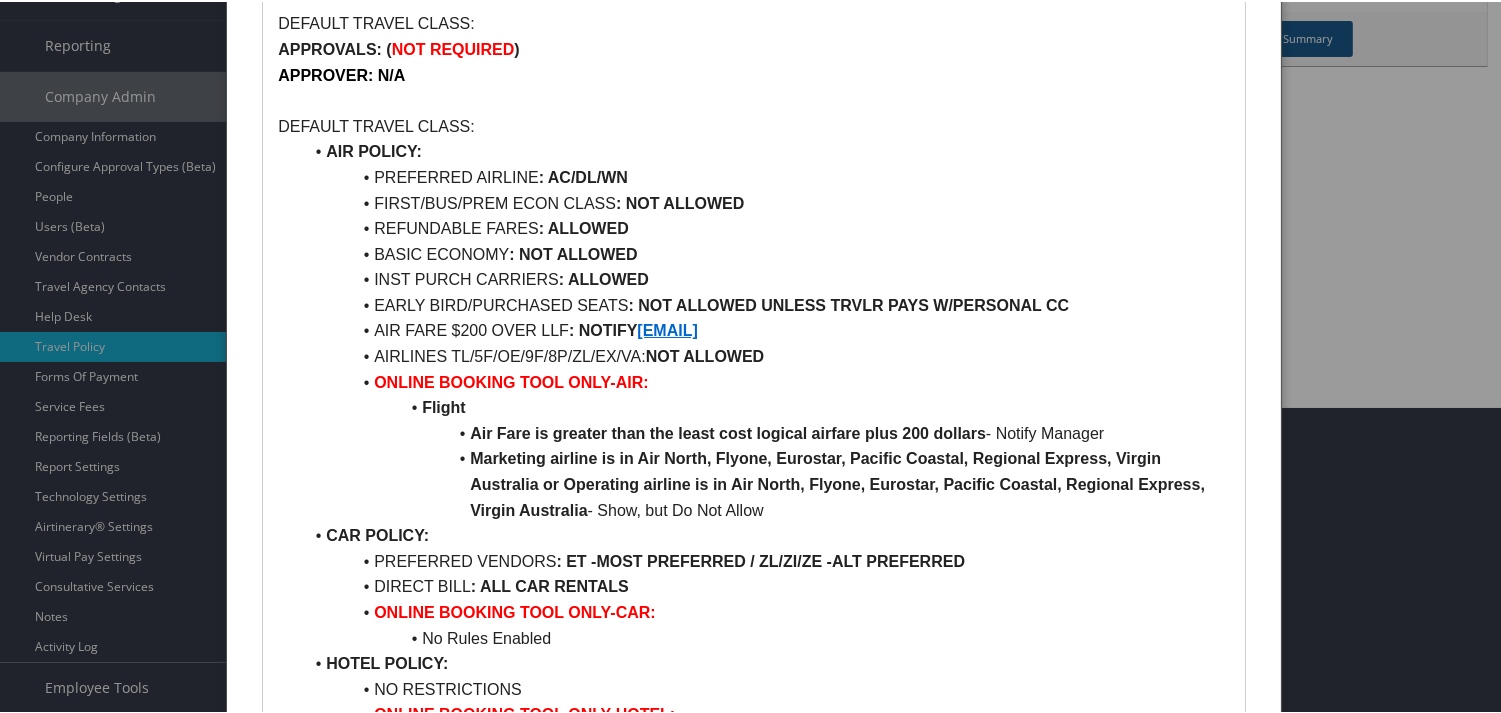 scroll, scrollTop: 370, scrollLeft: 0, axis: vertical 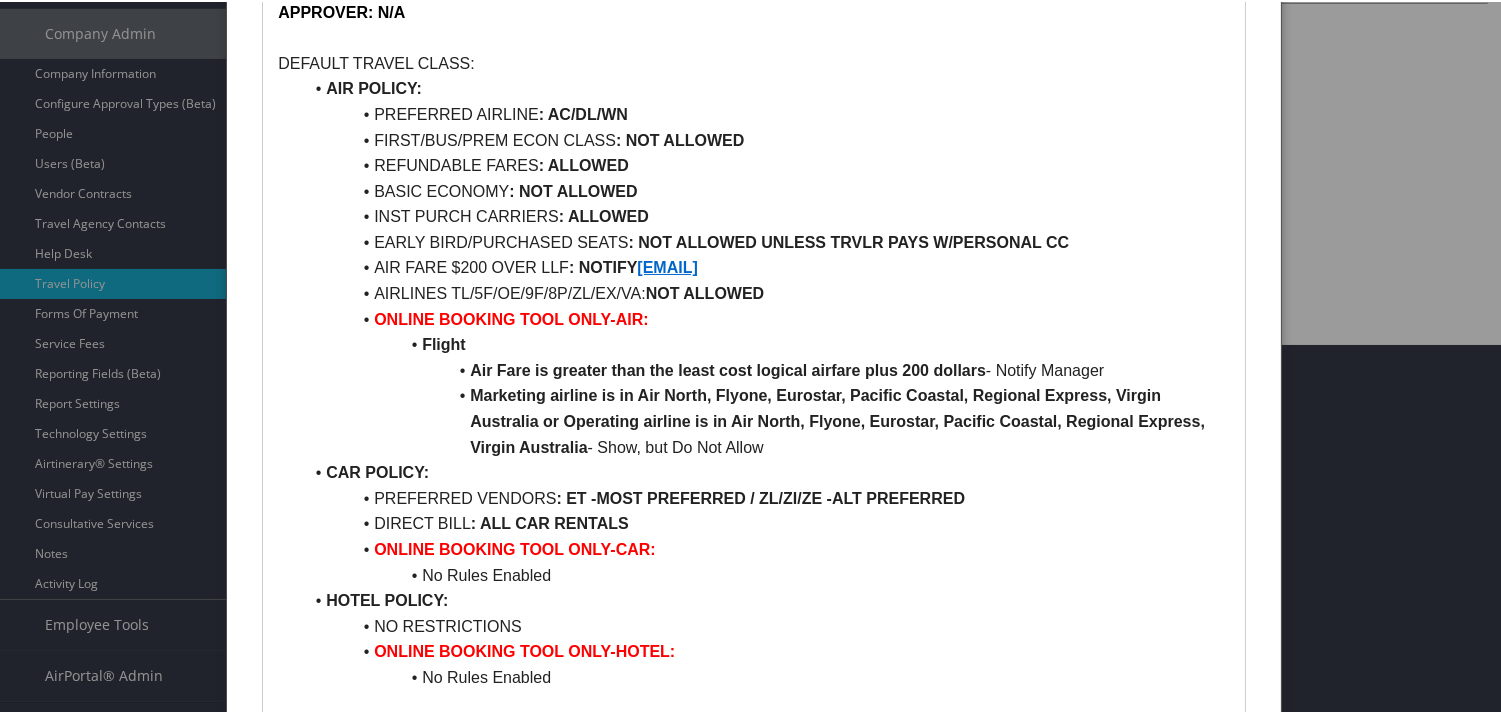click on "BASIC ECONOMY : NOT ALLOWED" at bounding box center (766, 190) 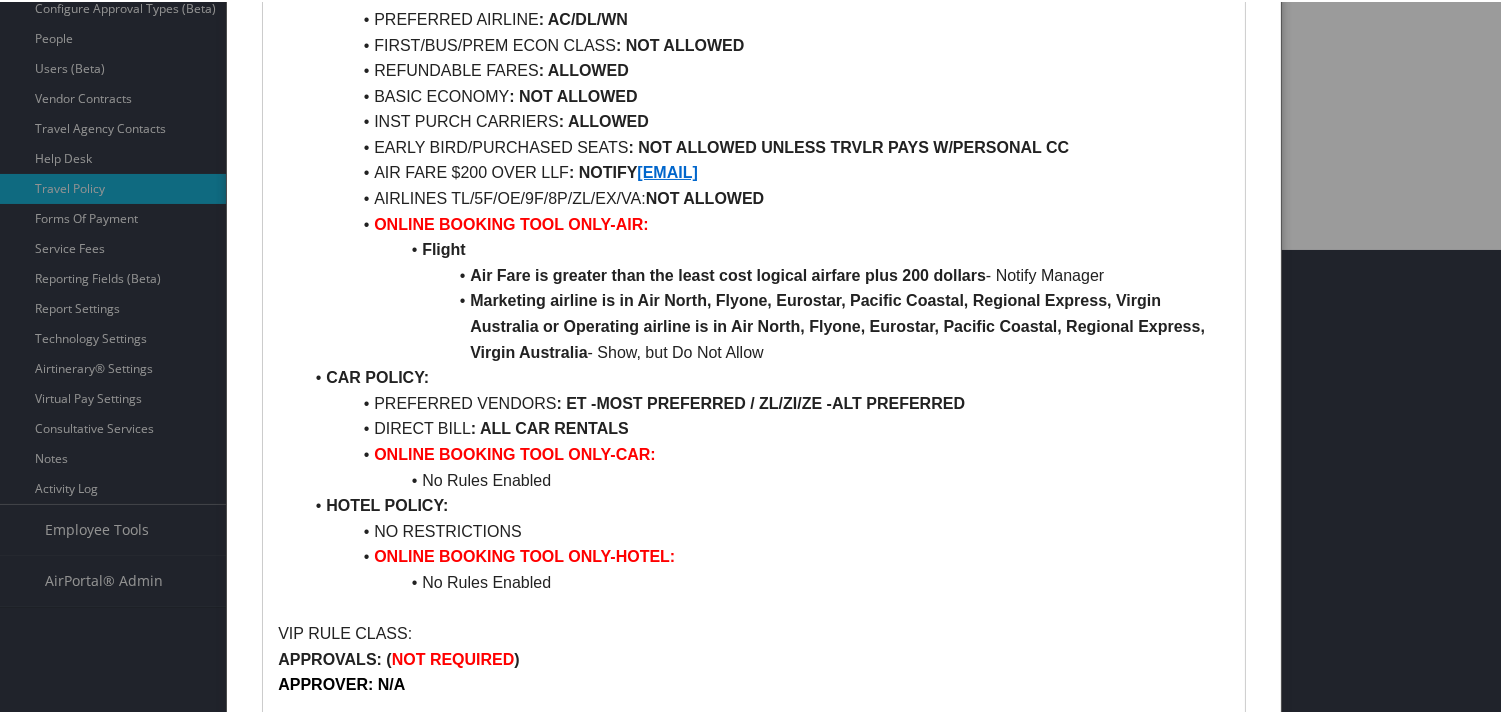 scroll, scrollTop: 814, scrollLeft: 0, axis: vertical 